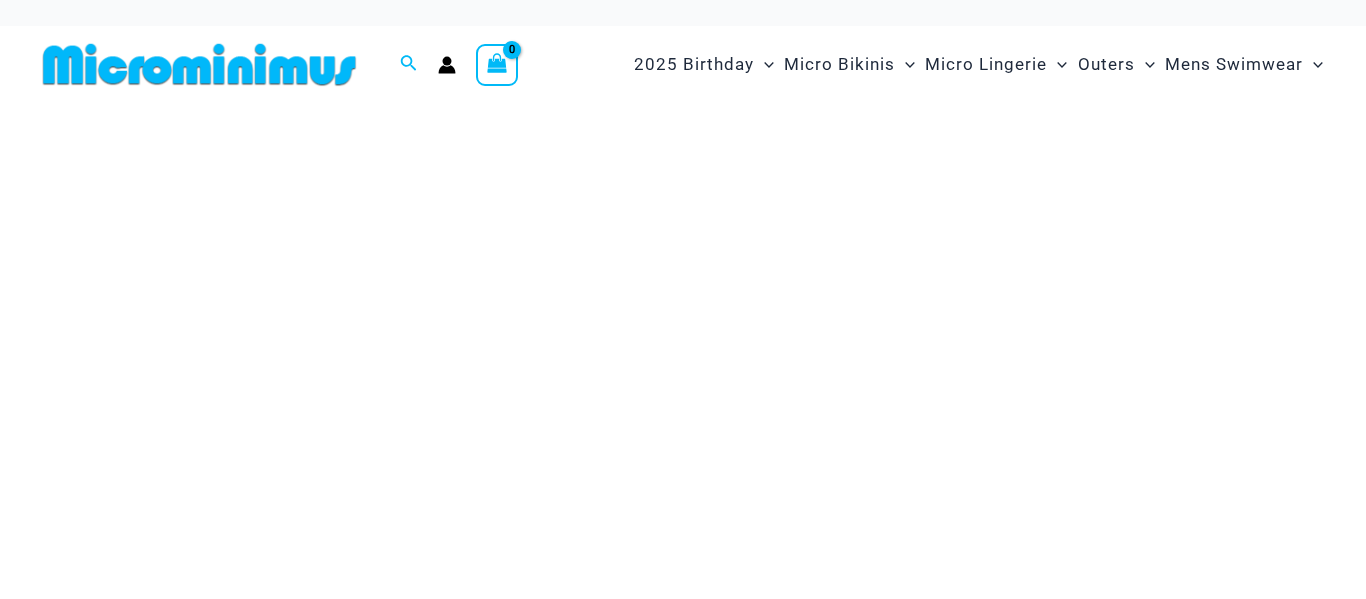 scroll, scrollTop: 0, scrollLeft: 0, axis: both 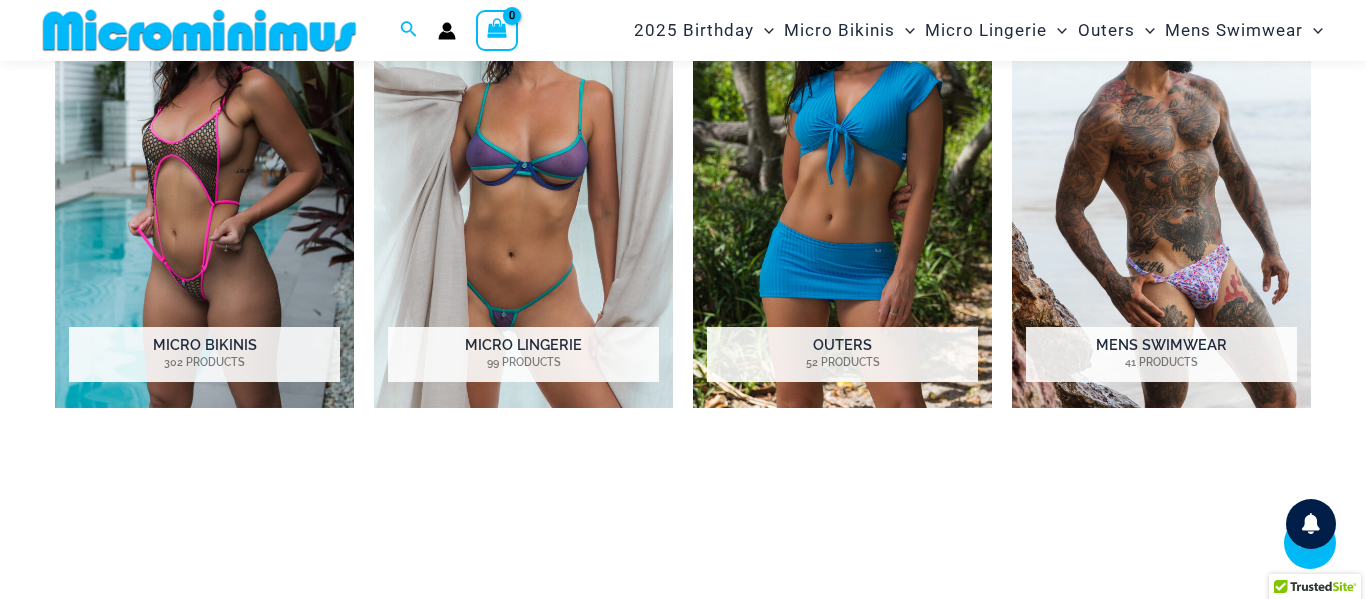 drag, startPoint x: 1365, startPoint y: 18, endPoint x: 1359, endPoint y: 102, distance: 84.21401 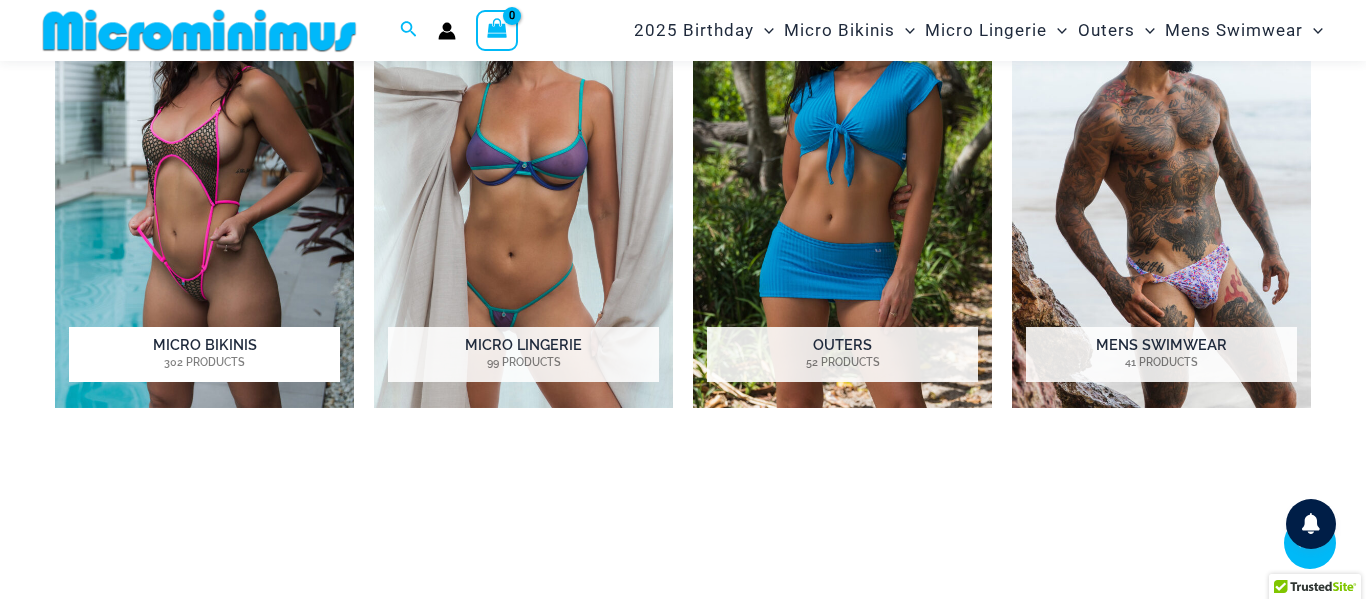 click on "302 Products" at bounding box center [204, 363] 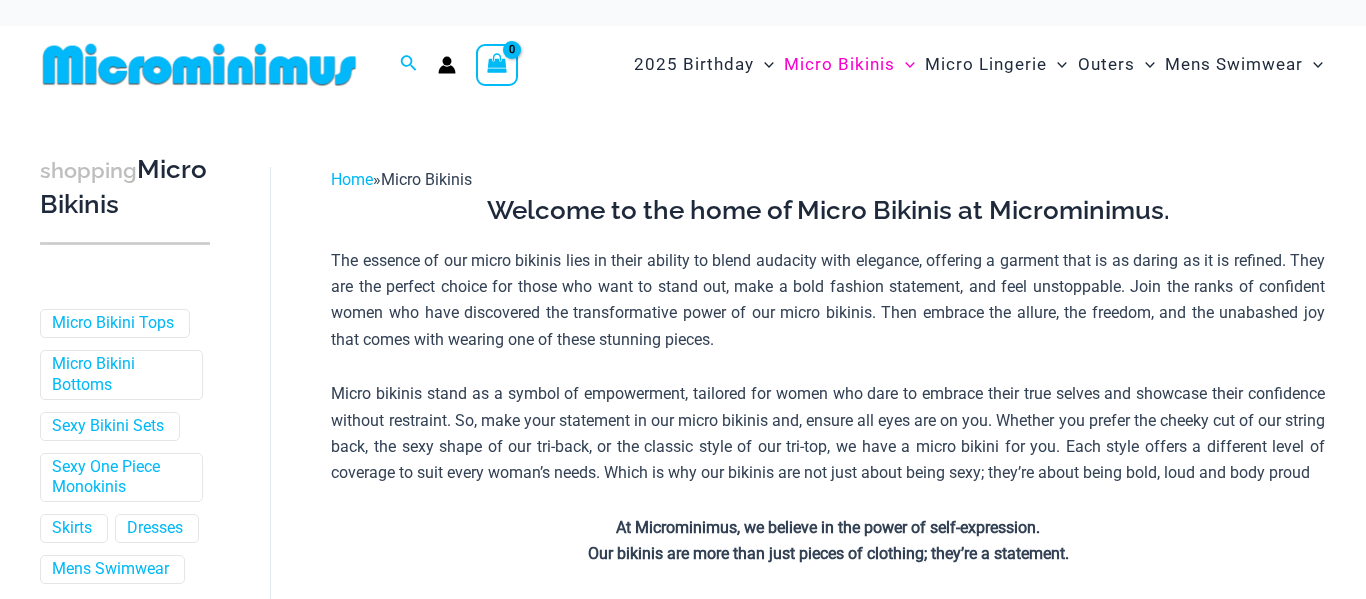 scroll, scrollTop: 0, scrollLeft: 0, axis: both 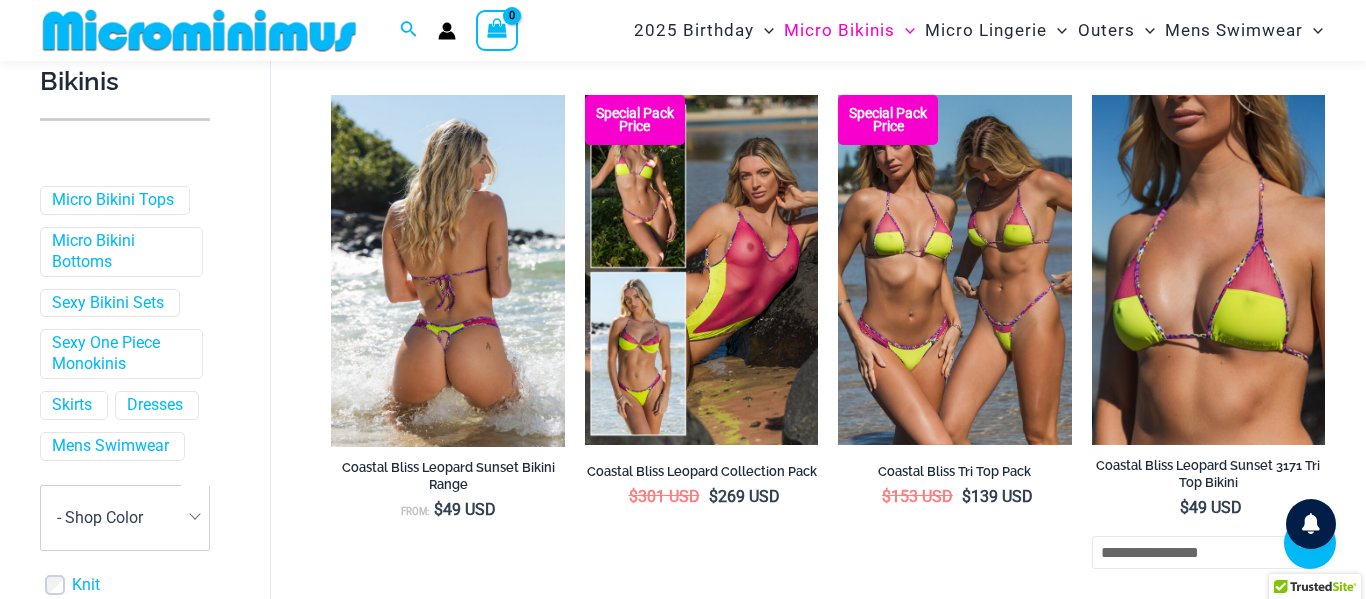 click at bounding box center [447, 271] 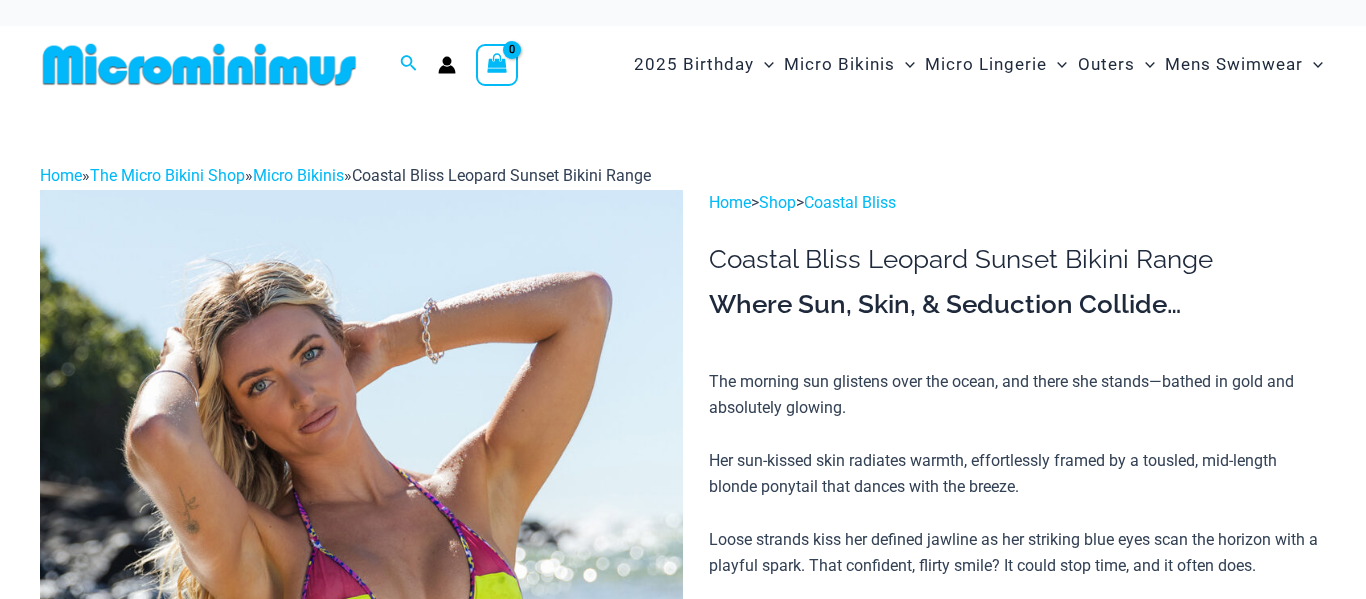 scroll, scrollTop: 0, scrollLeft: 0, axis: both 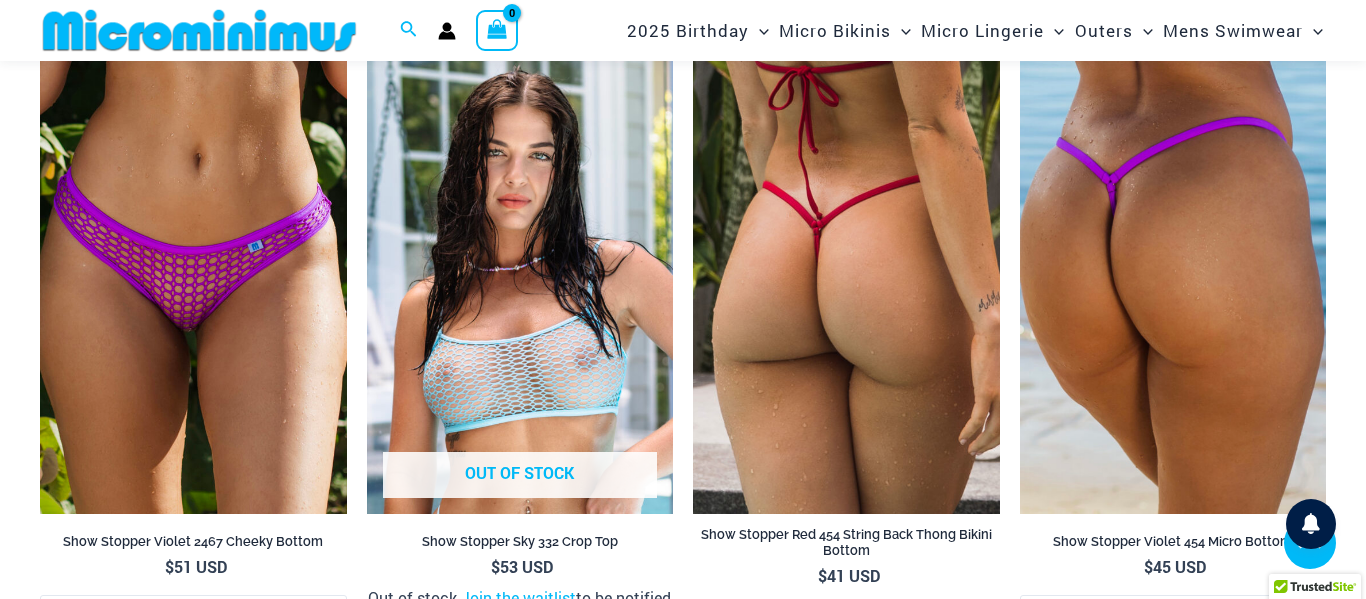 click at bounding box center [1173, 284] 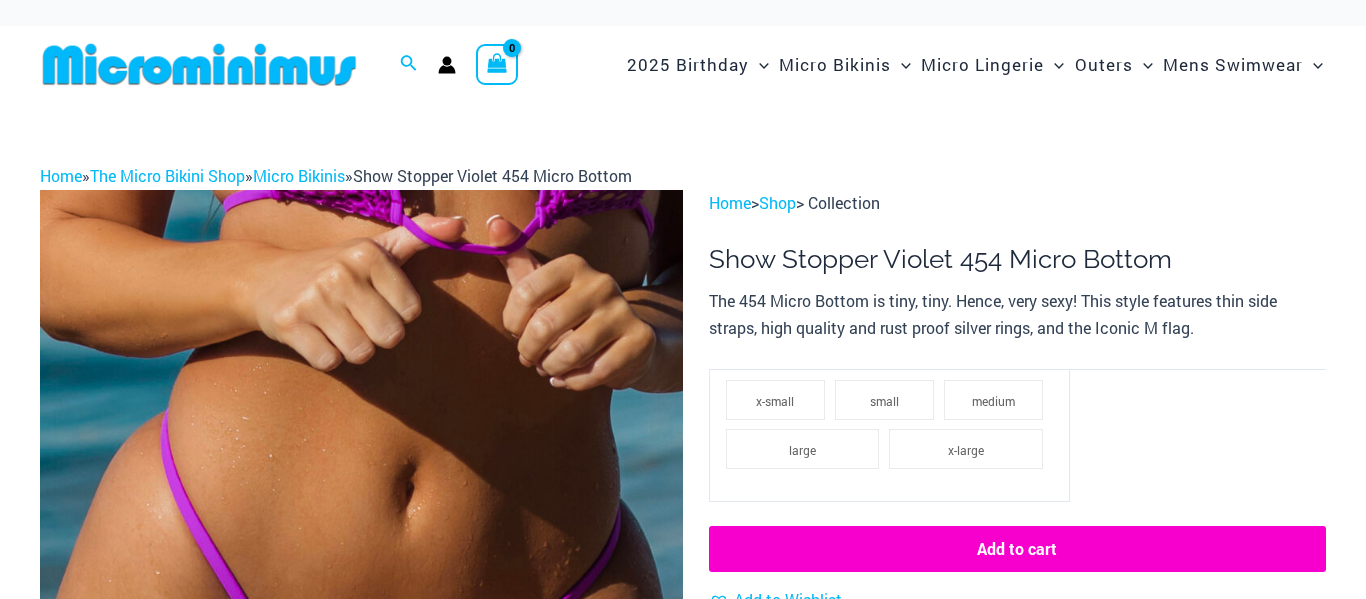 scroll, scrollTop: 0, scrollLeft: 0, axis: both 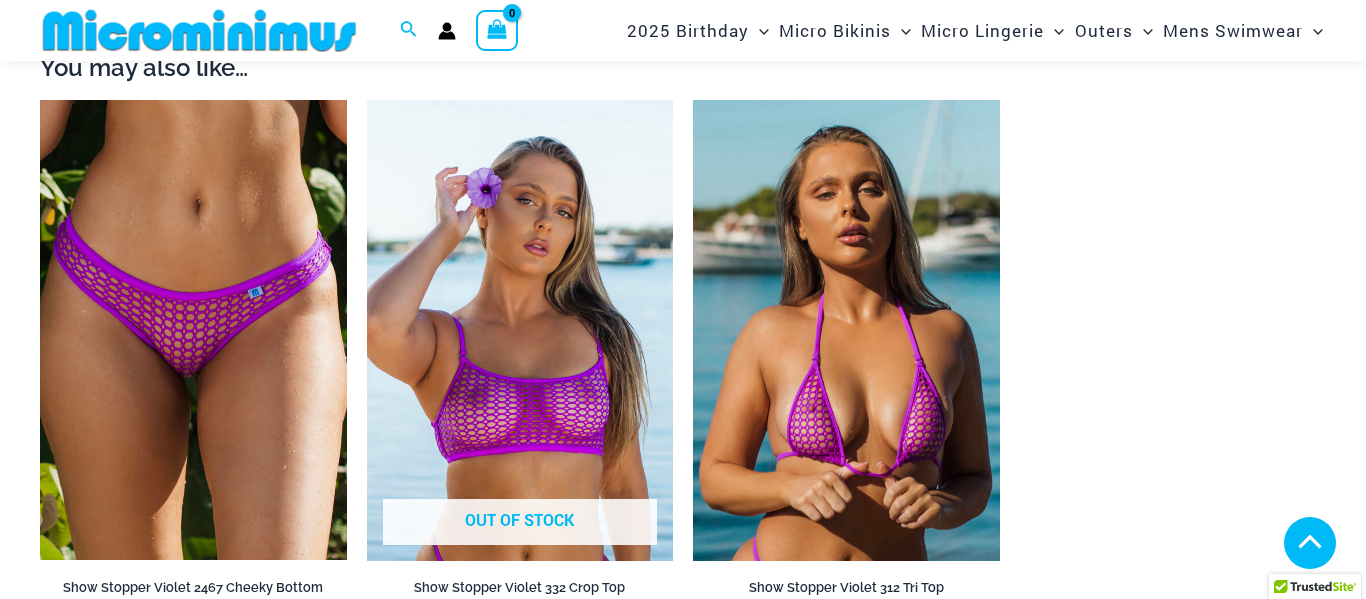 select 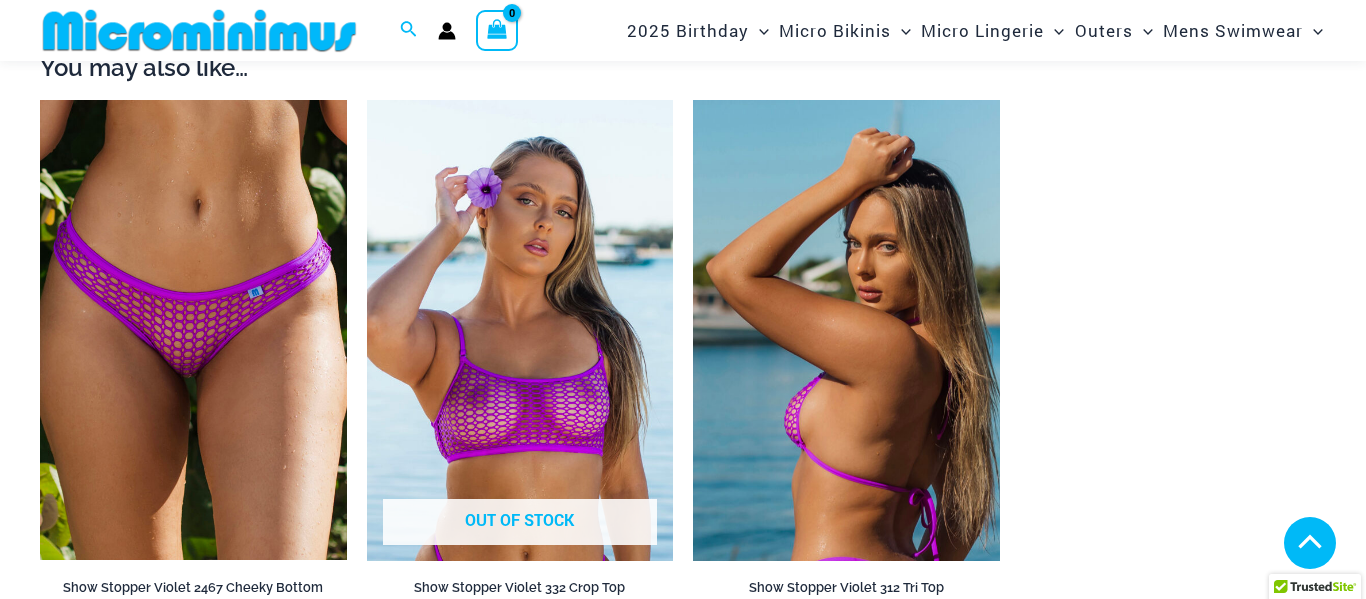 click at bounding box center (846, 330) 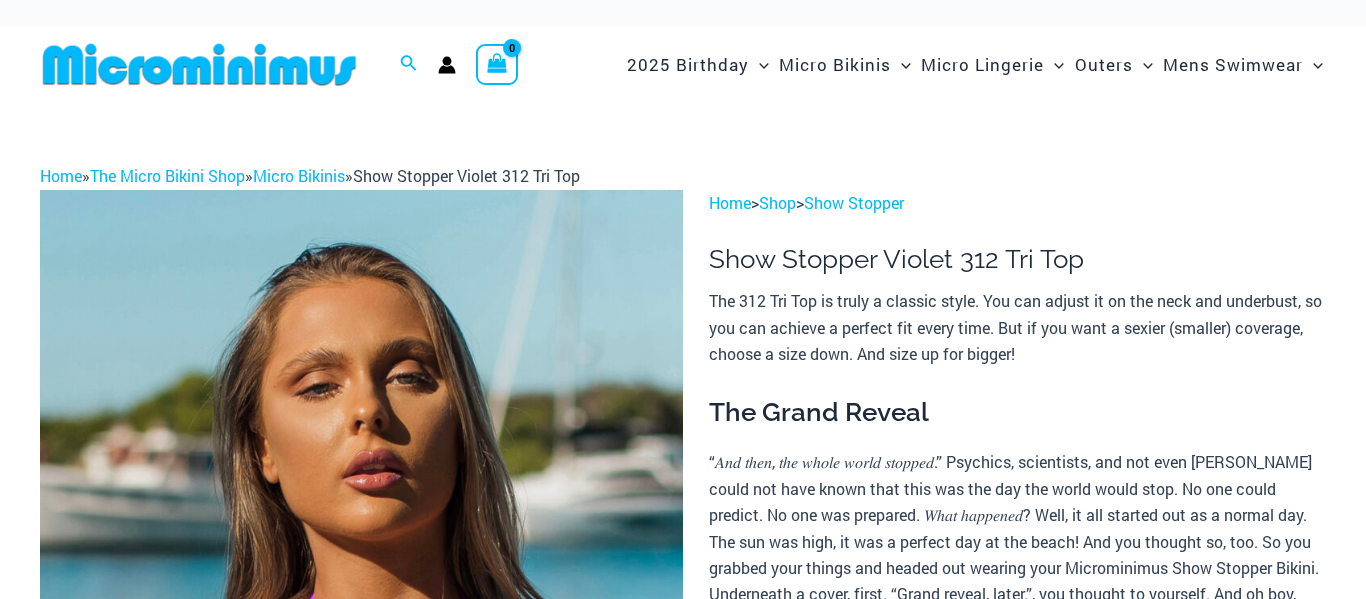 scroll, scrollTop: 0, scrollLeft: 0, axis: both 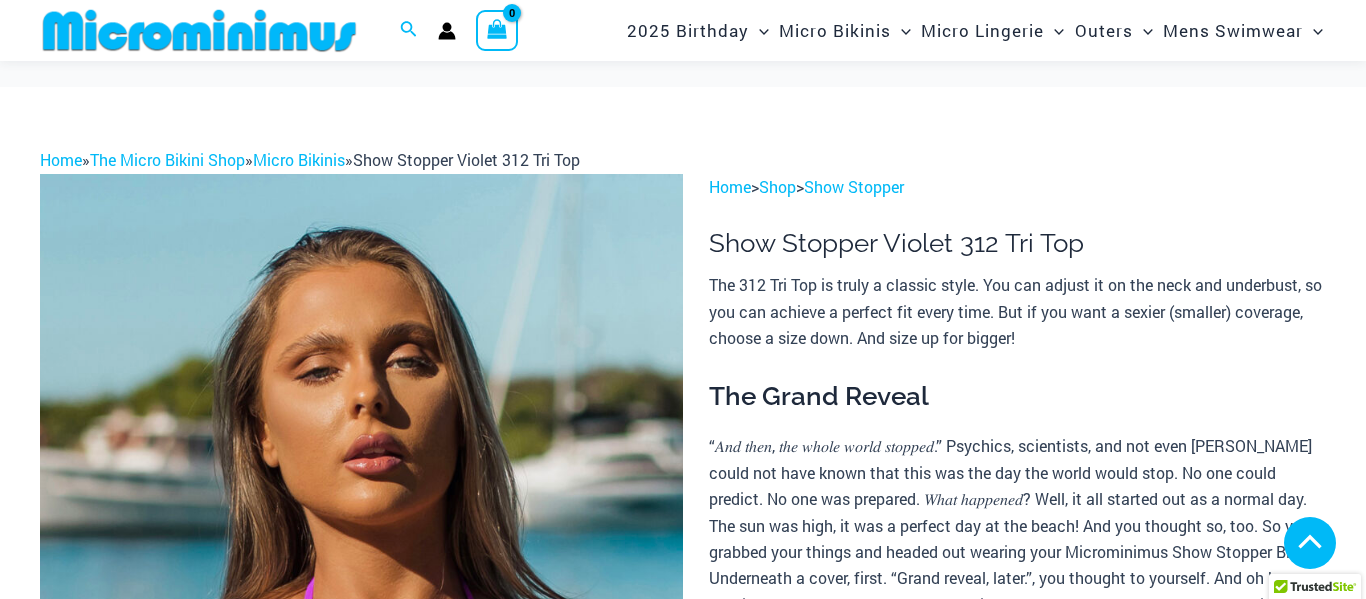 click at bounding box center (582, 1308) 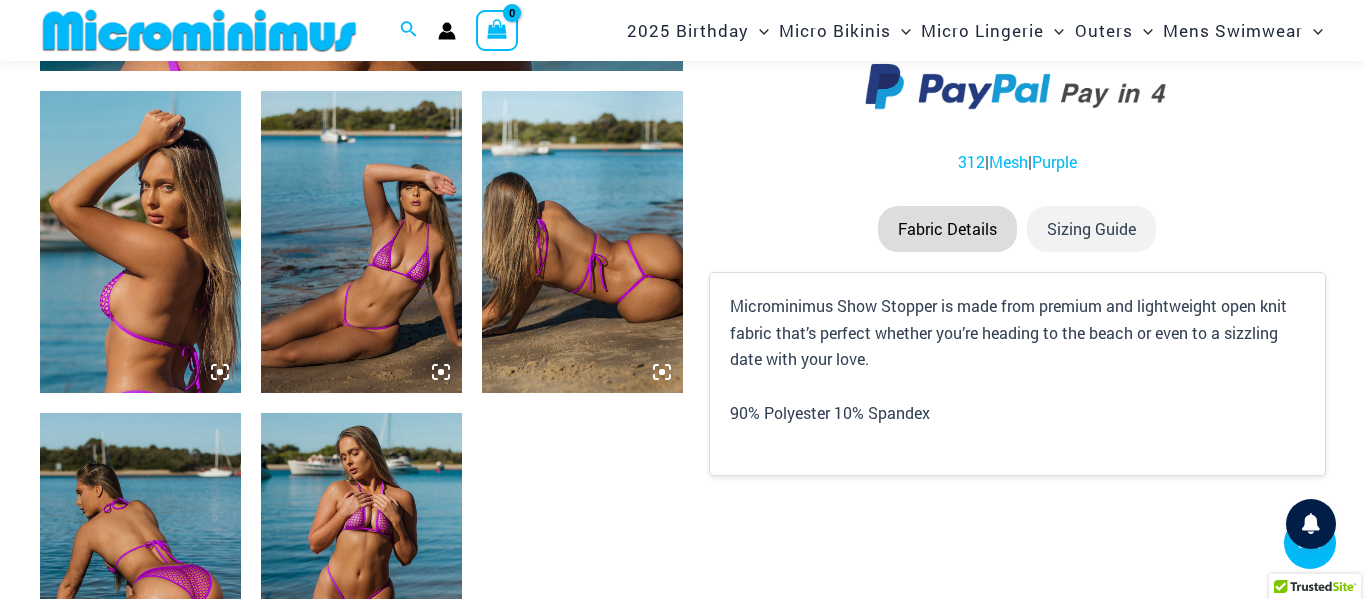 scroll, scrollTop: 1029, scrollLeft: 0, axis: vertical 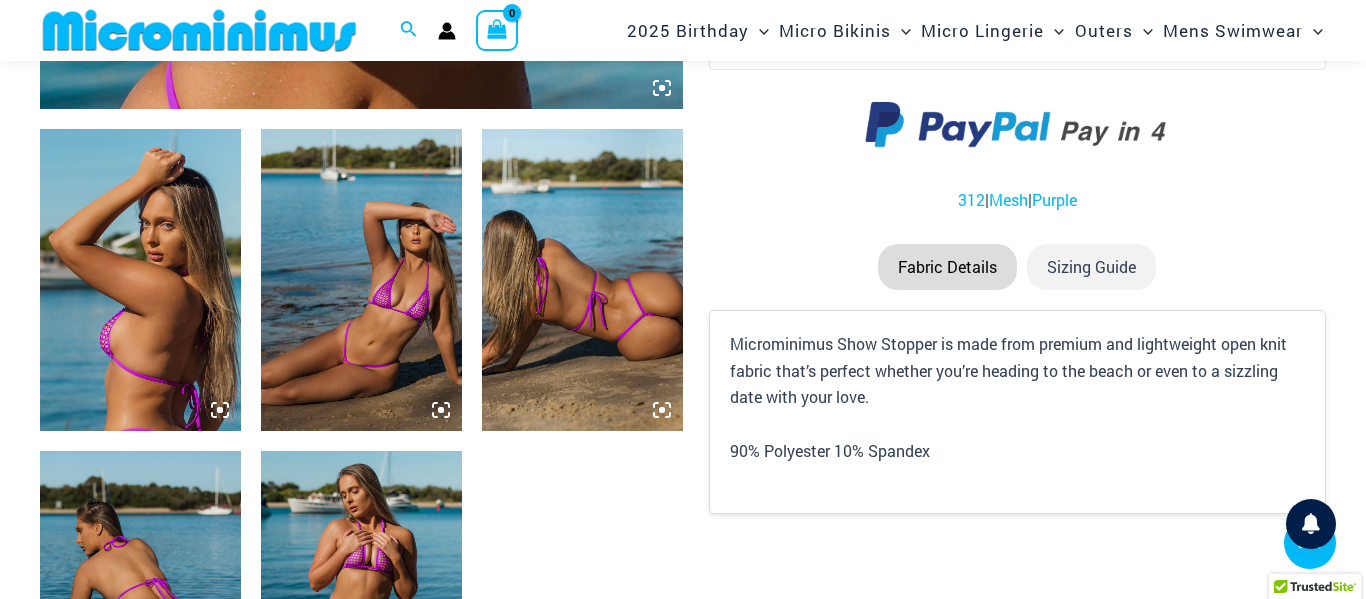 click 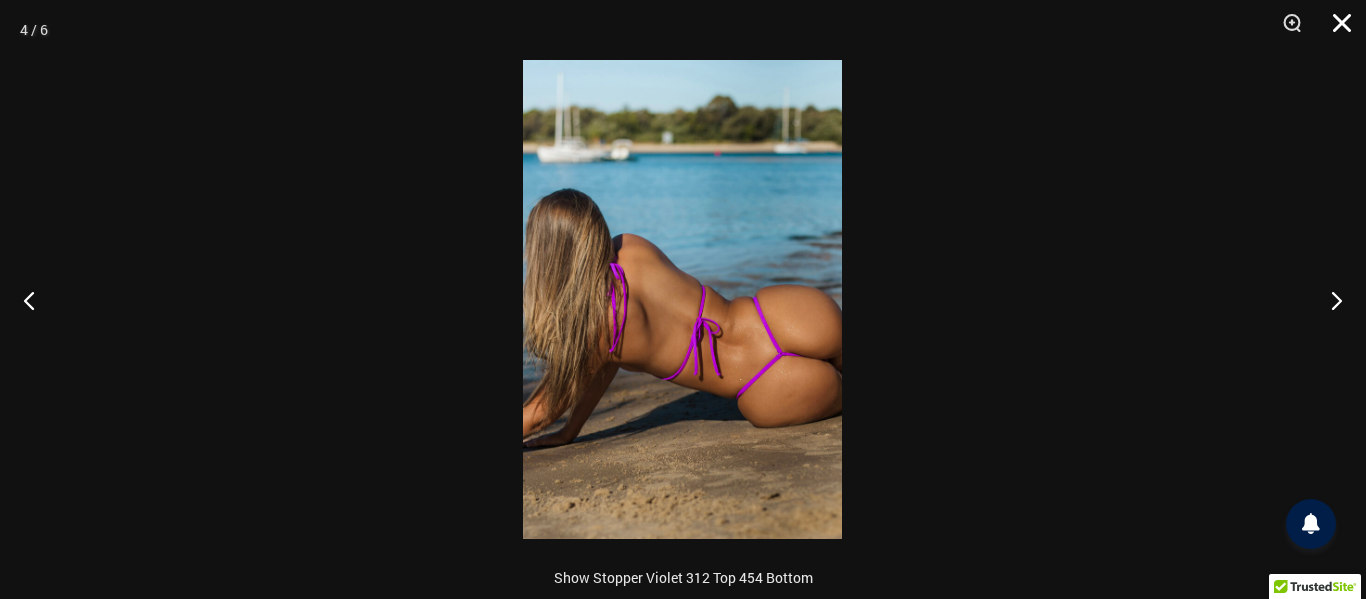 click at bounding box center (1335, 30) 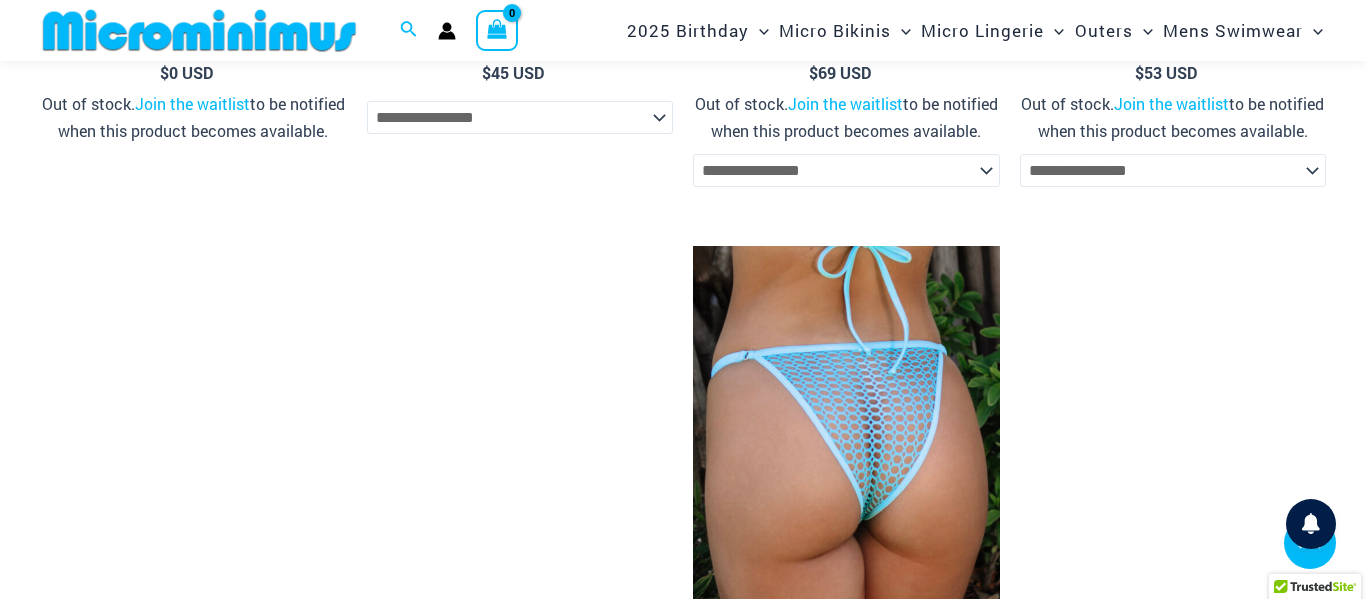 scroll, scrollTop: 3913, scrollLeft: 0, axis: vertical 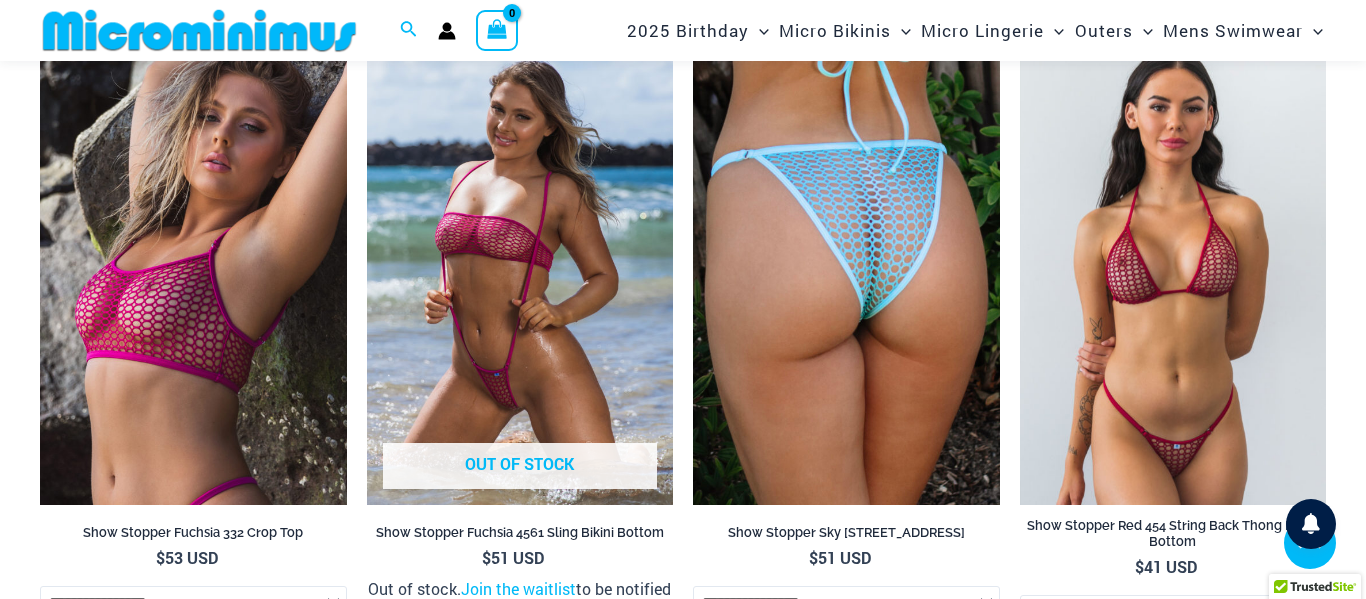click at bounding box center [1173, 275] 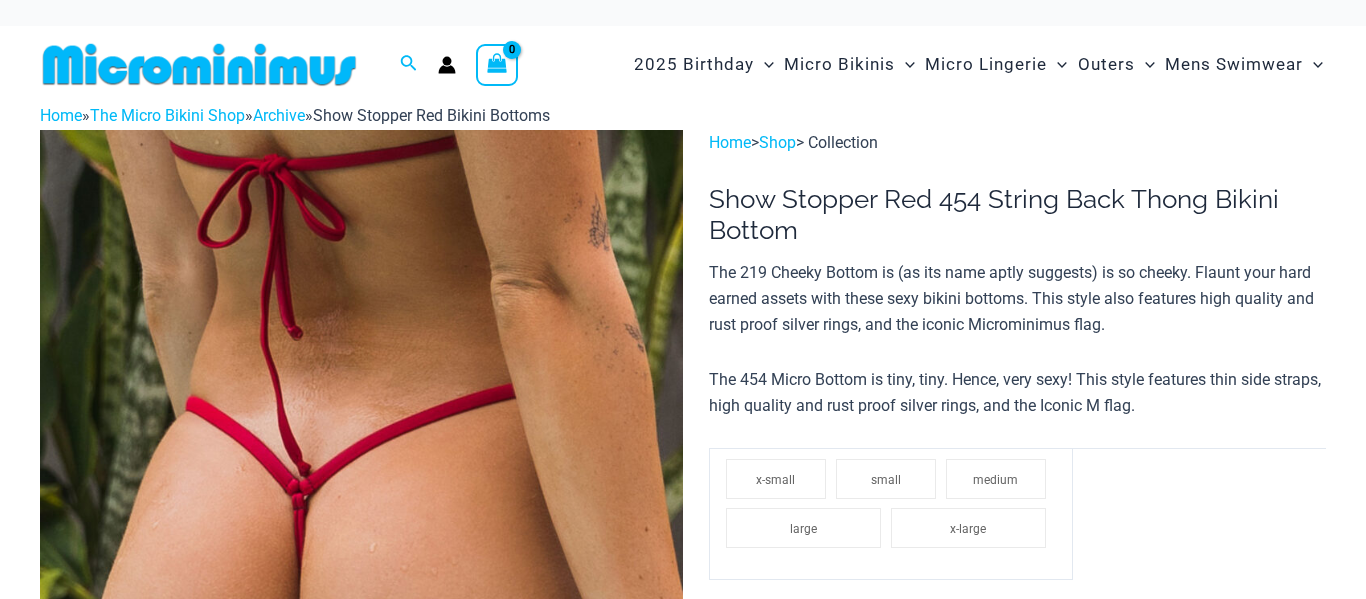 scroll, scrollTop: 0, scrollLeft: 0, axis: both 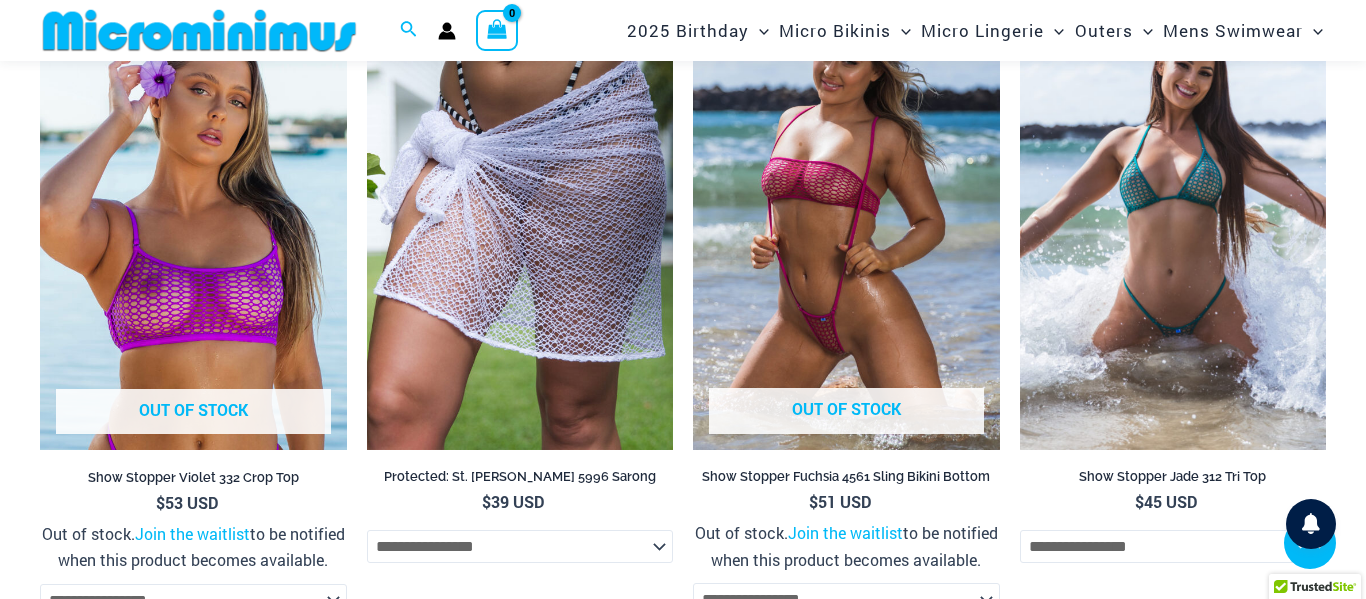click at bounding box center [1173, 220] 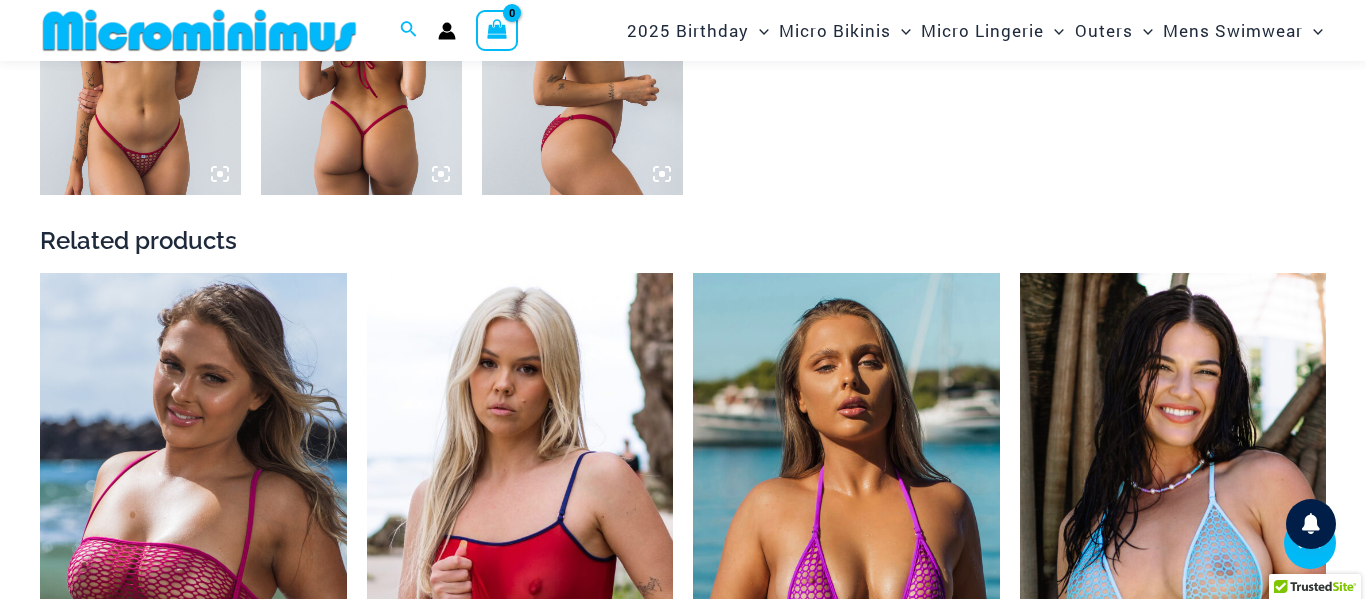 scroll, scrollTop: 1463, scrollLeft: 0, axis: vertical 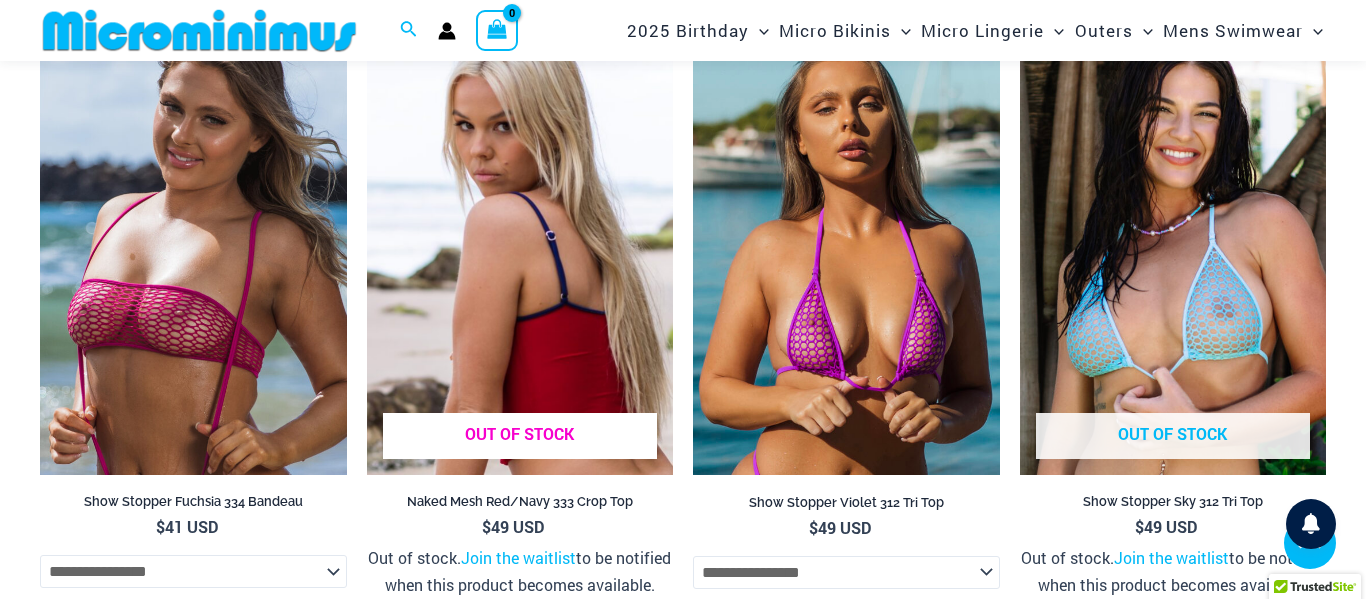 click at bounding box center (520, 245) 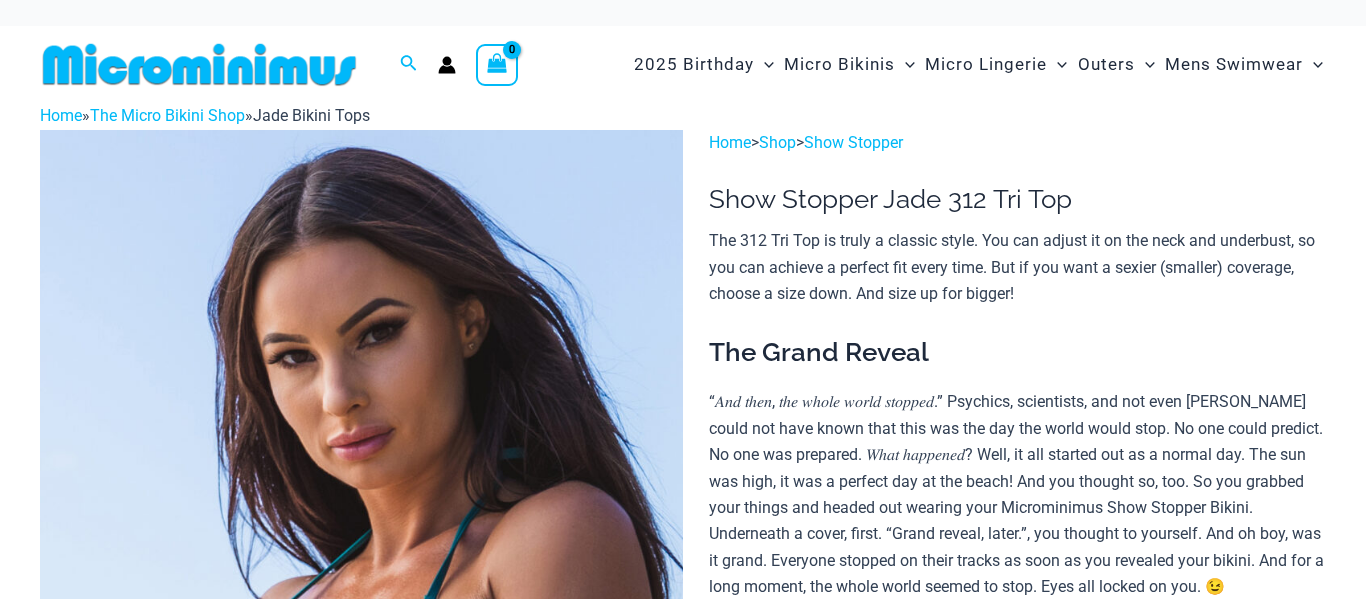 scroll, scrollTop: 0, scrollLeft: 0, axis: both 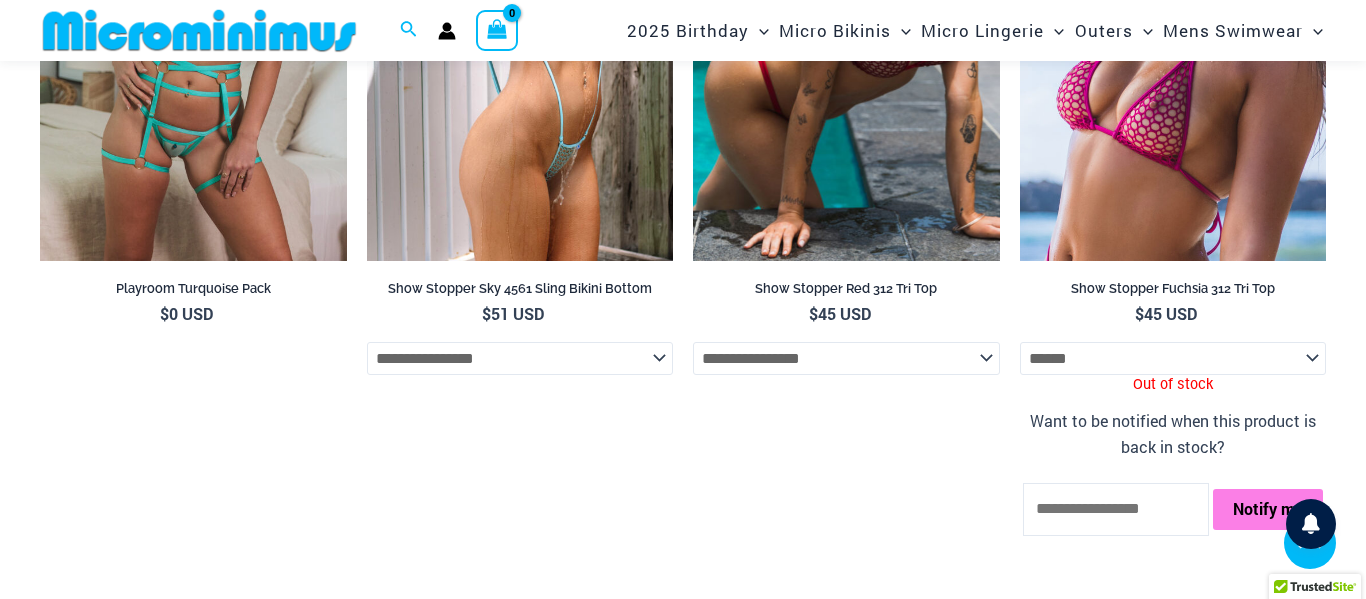click at bounding box center (846, 31) 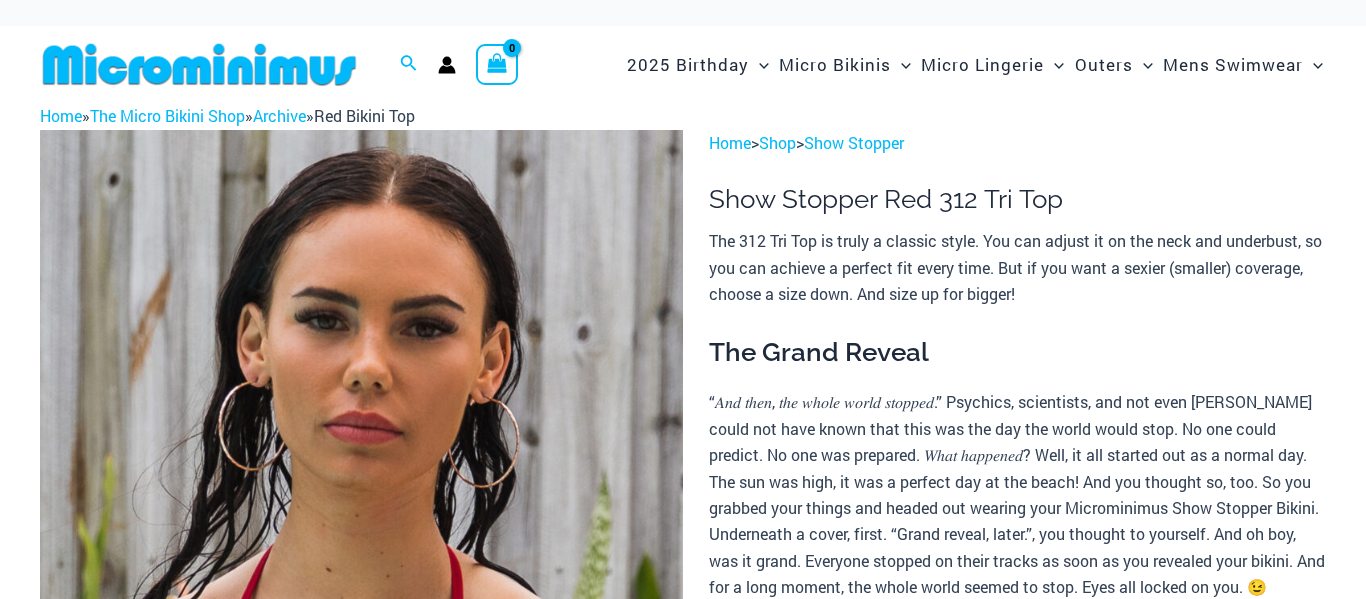 scroll, scrollTop: 0, scrollLeft: 0, axis: both 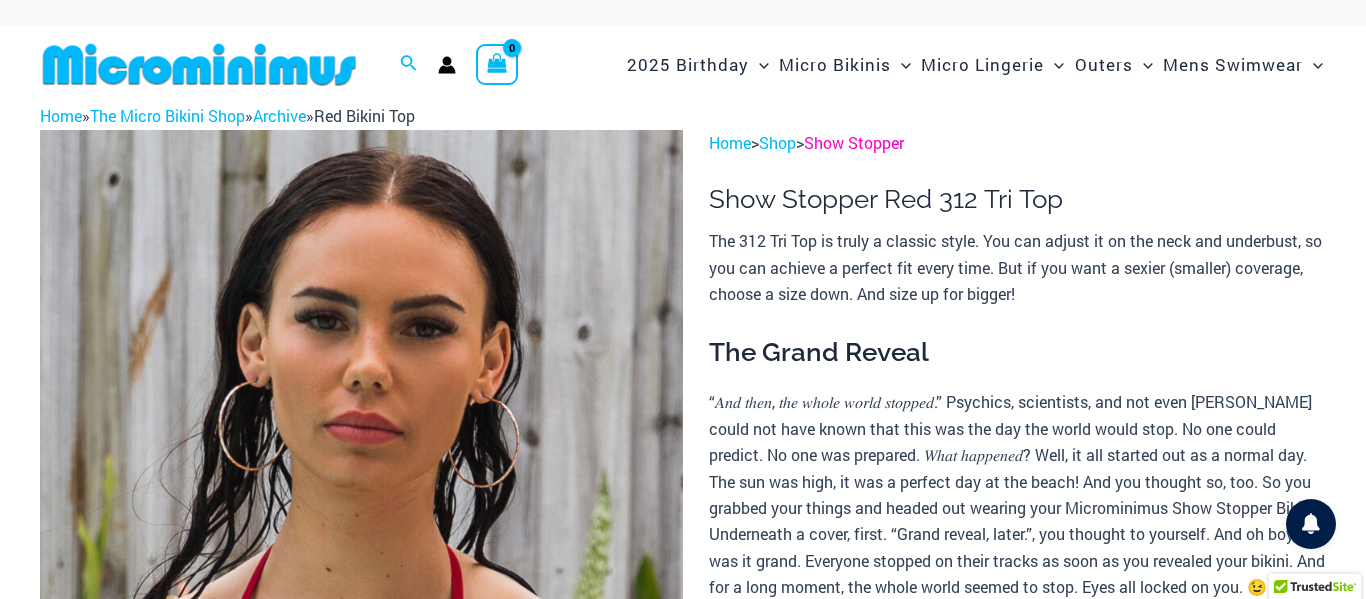 click on "Show Stopper" at bounding box center [854, 142] 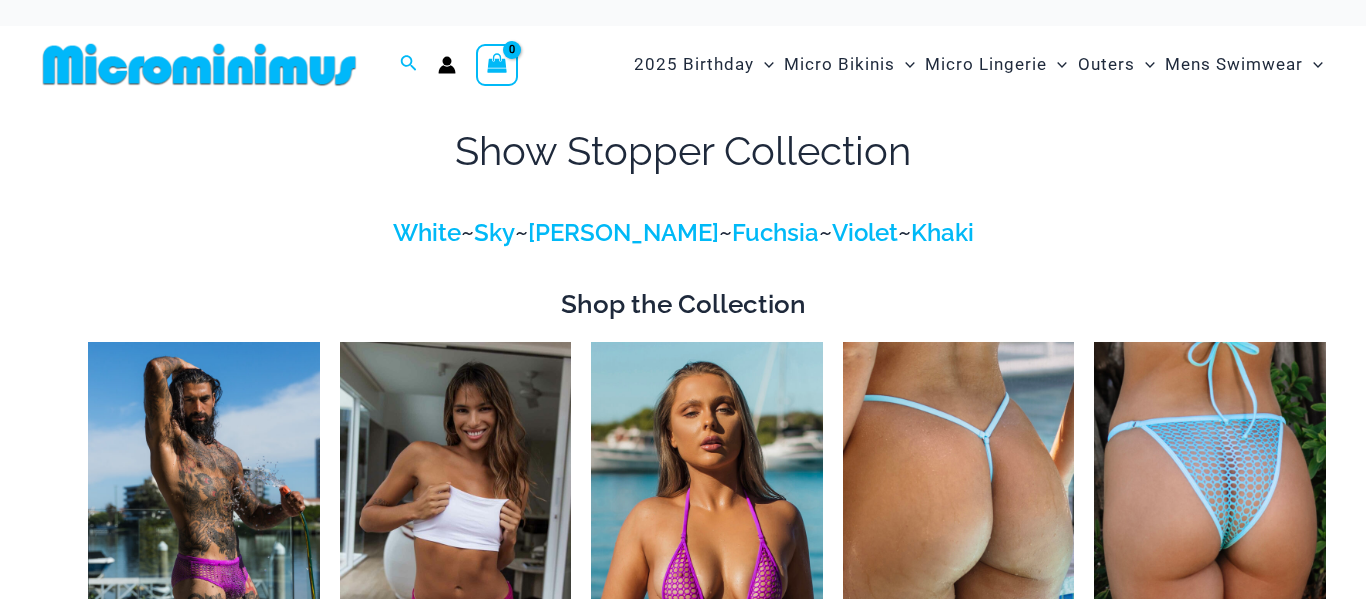 scroll, scrollTop: 0, scrollLeft: 0, axis: both 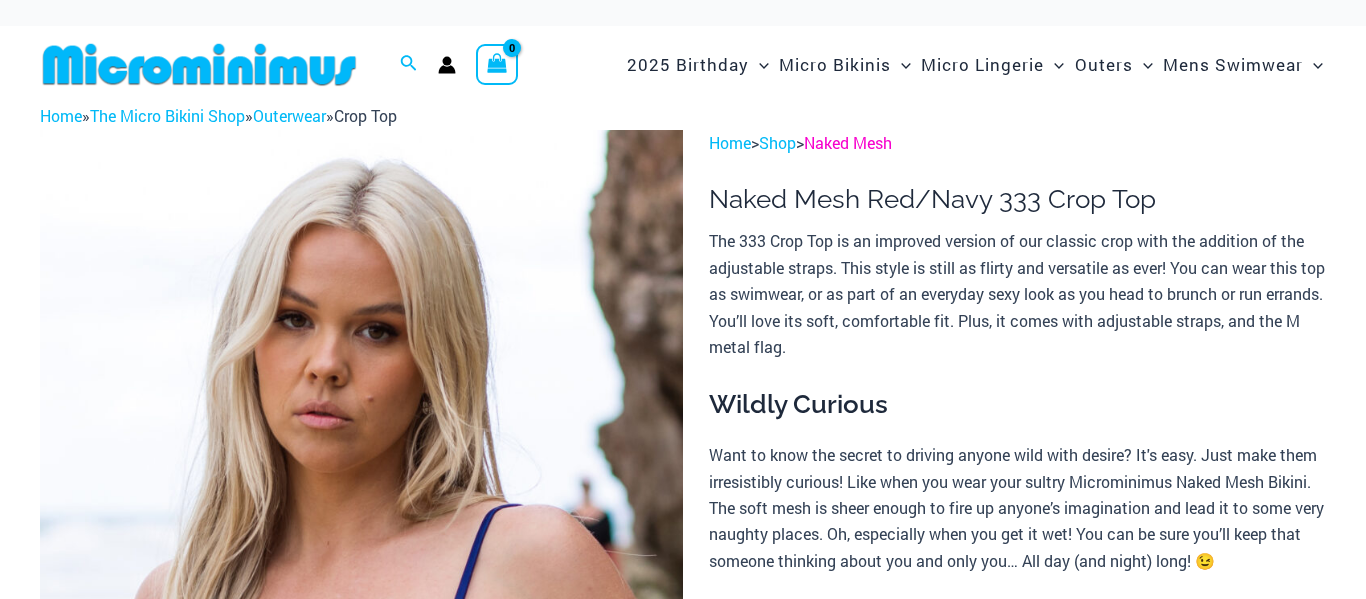click on "Naked Mesh" at bounding box center (848, 142) 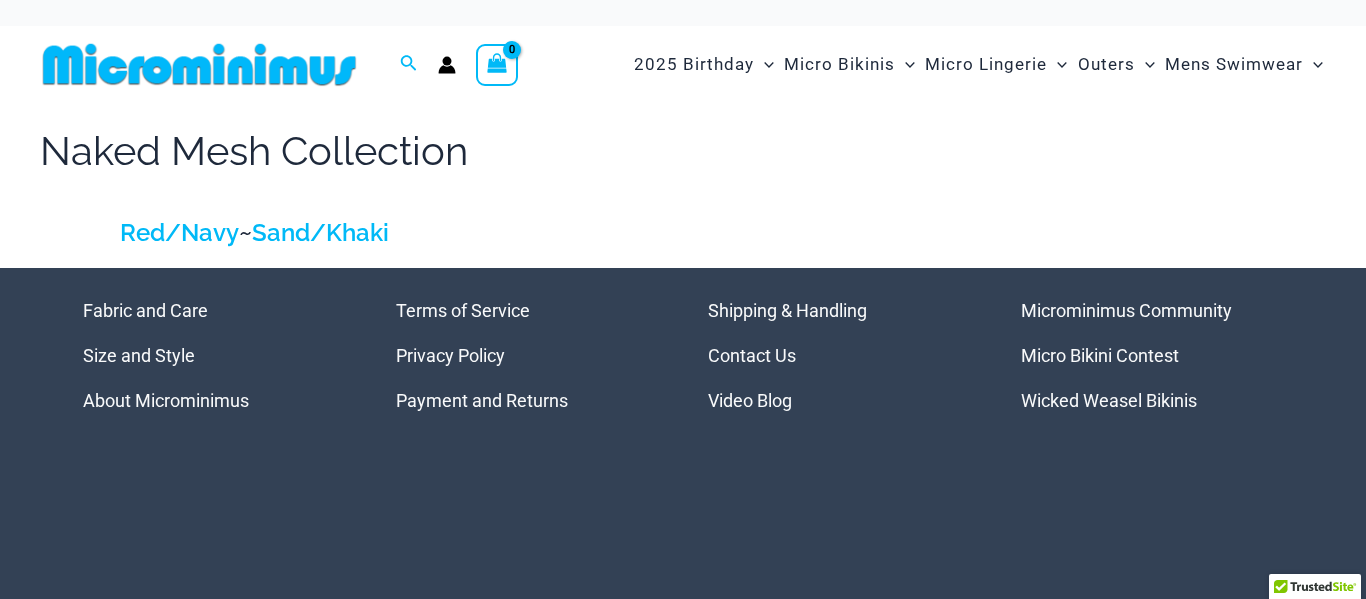 scroll, scrollTop: 0, scrollLeft: 0, axis: both 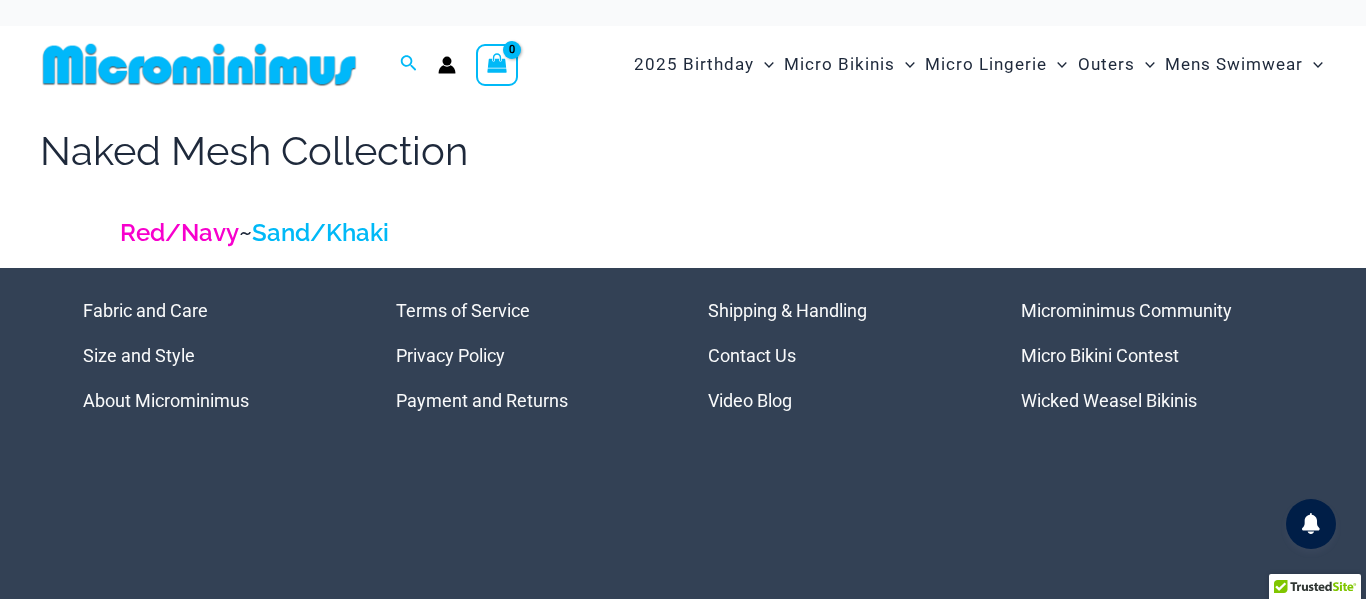 click on "Red/Navy" at bounding box center [179, 232] 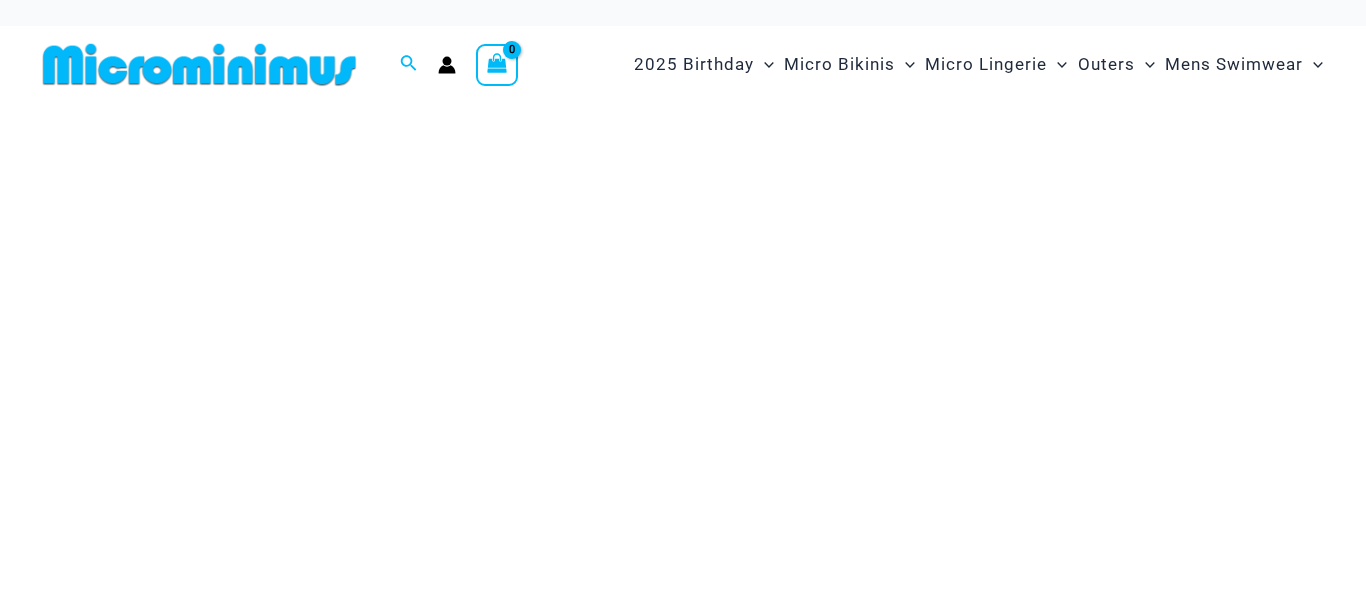 scroll, scrollTop: 0, scrollLeft: 0, axis: both 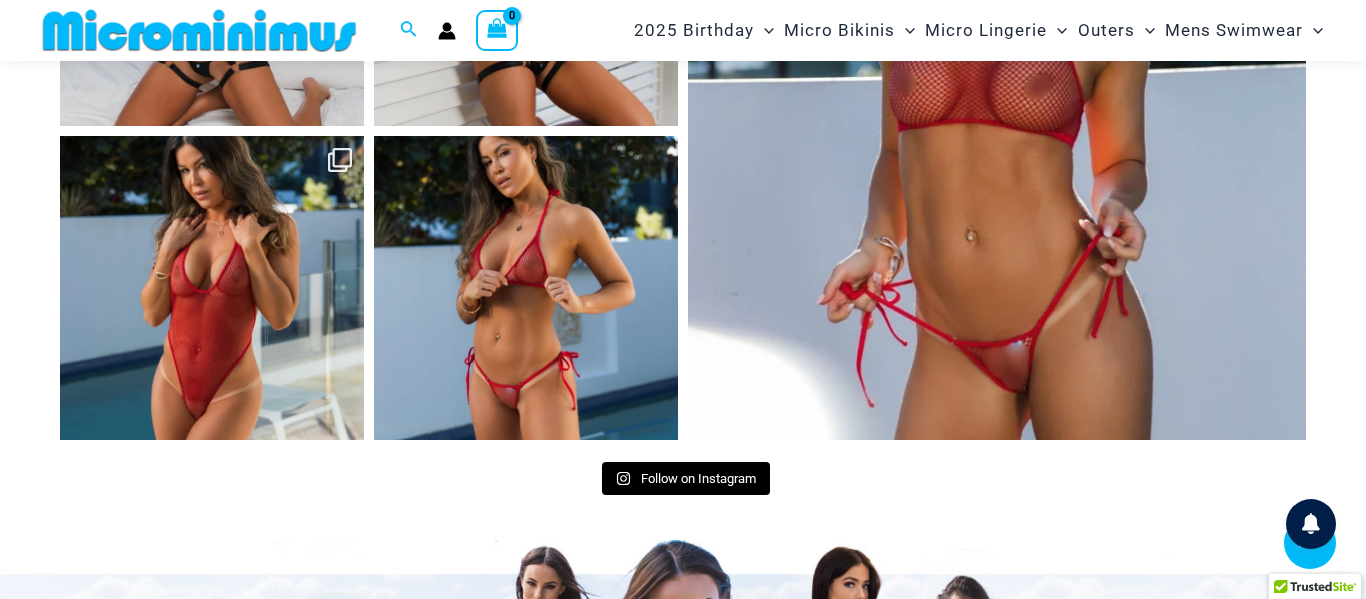 drag, startPoint x: 1364, startPoint y: 5, endPoint x: 1365, endPoint y: 549, distance: 544.0009 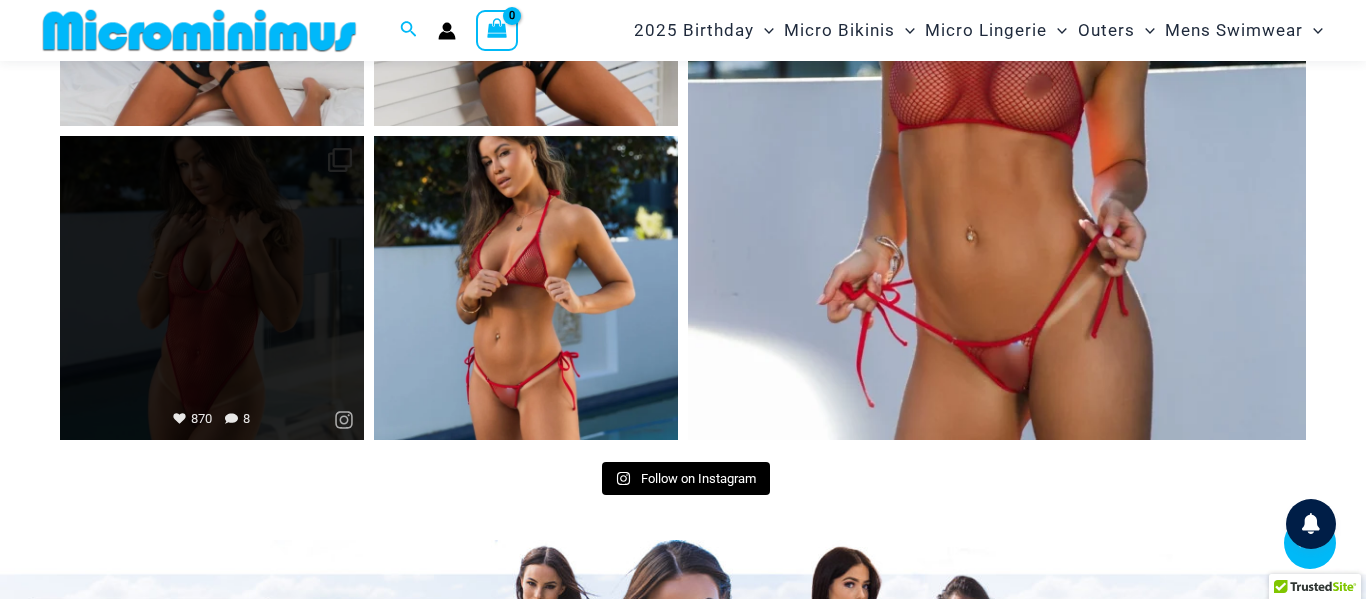 click on "Open" at bounding box center [212, 288] 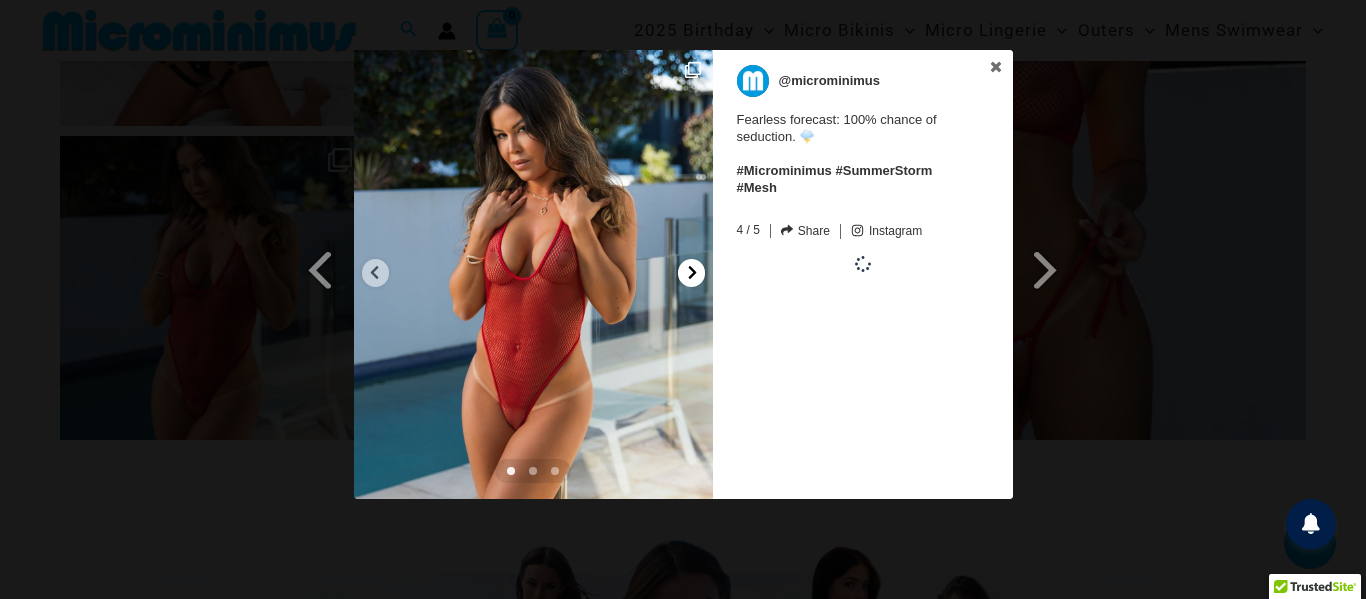 click 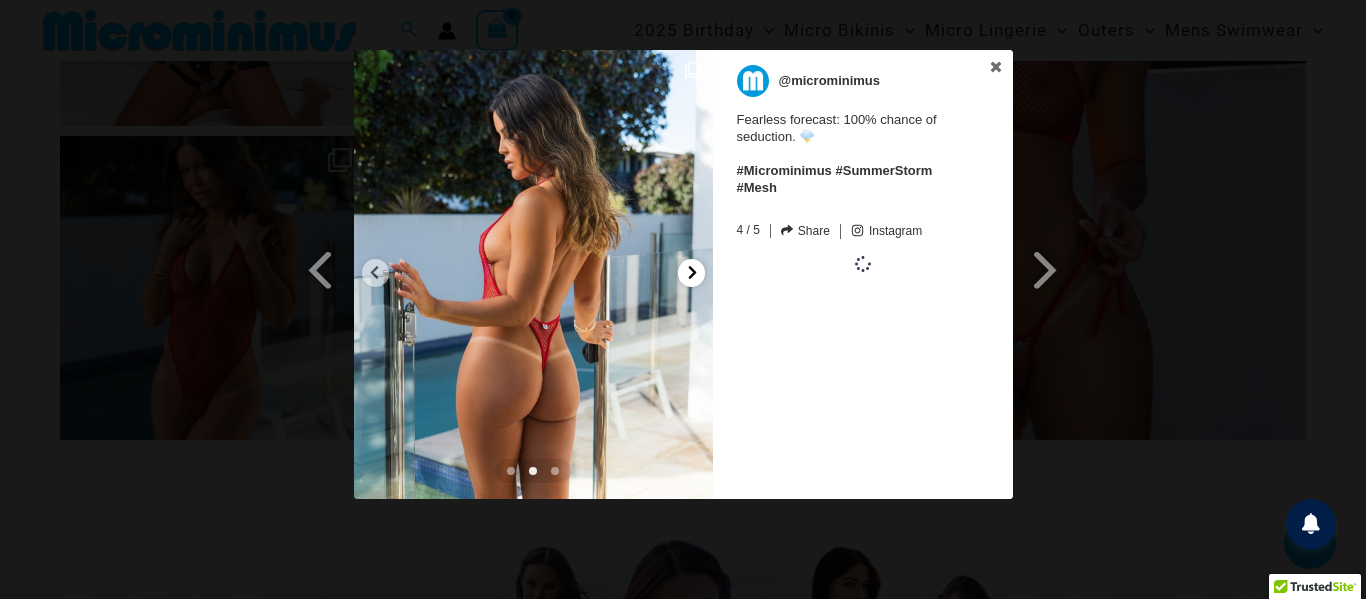 click 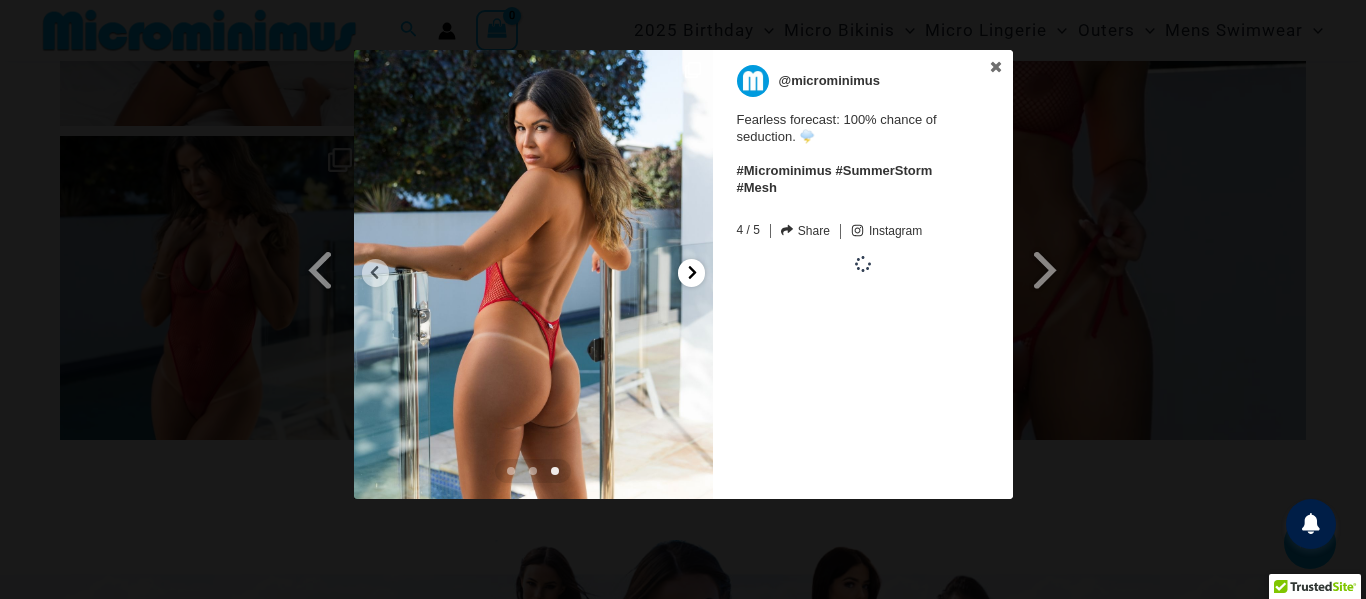 click 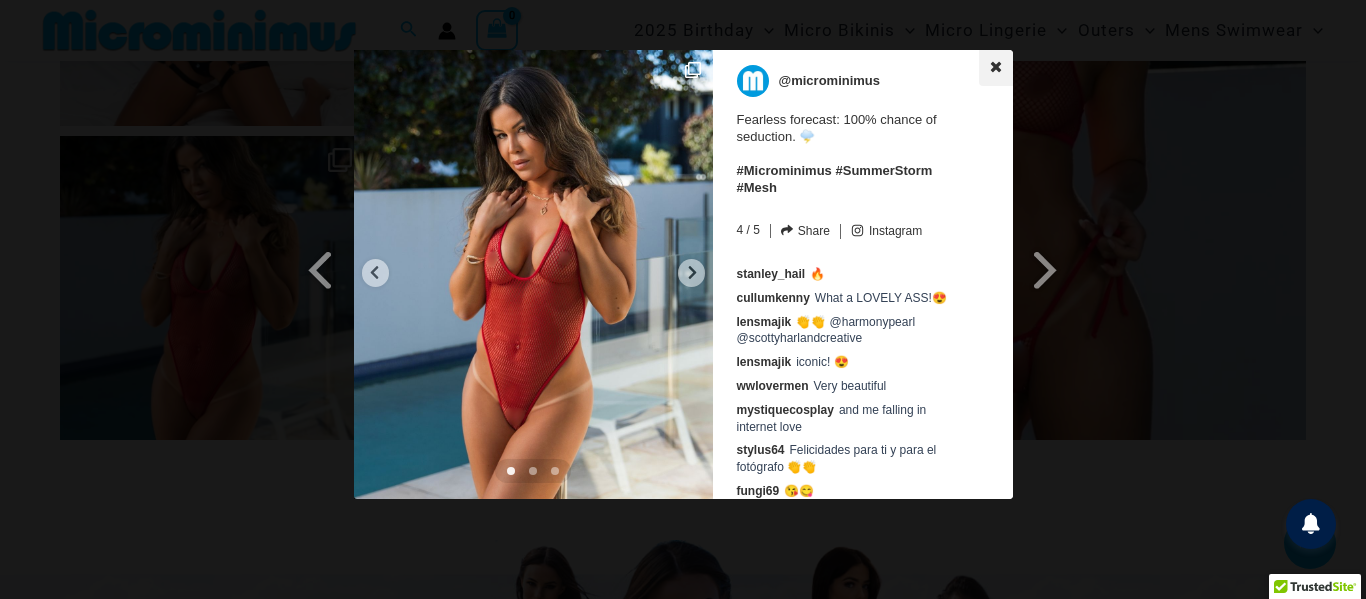 click 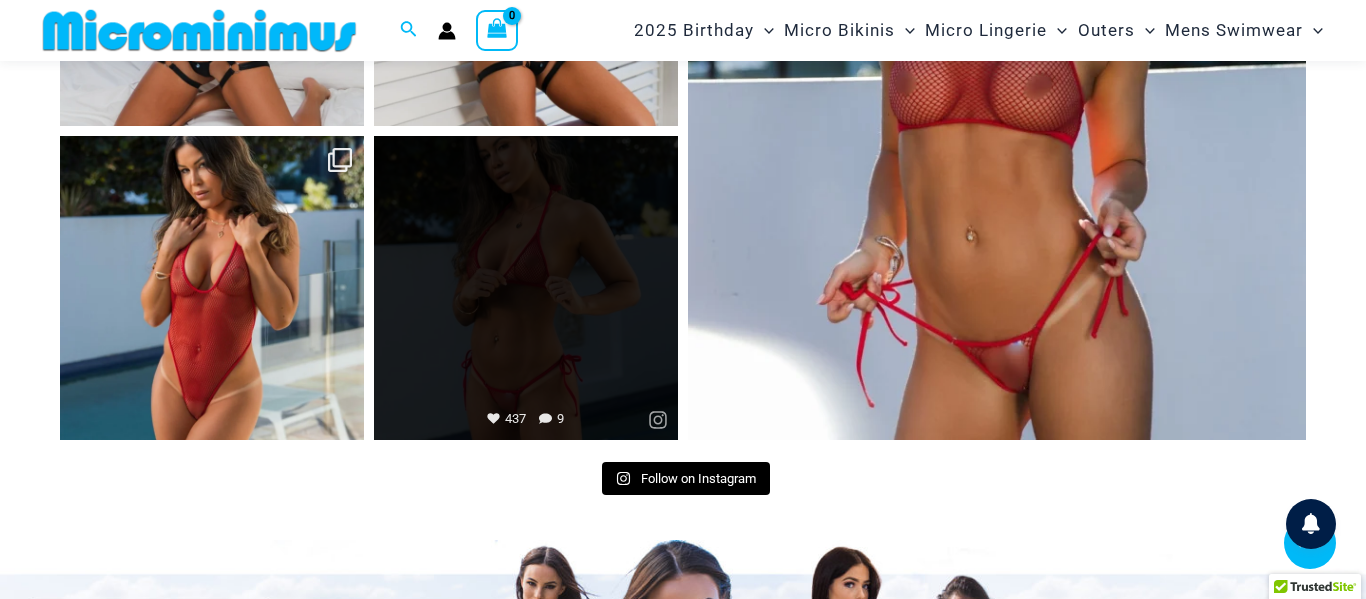 click on "Open" at bounding box center (526, 288) 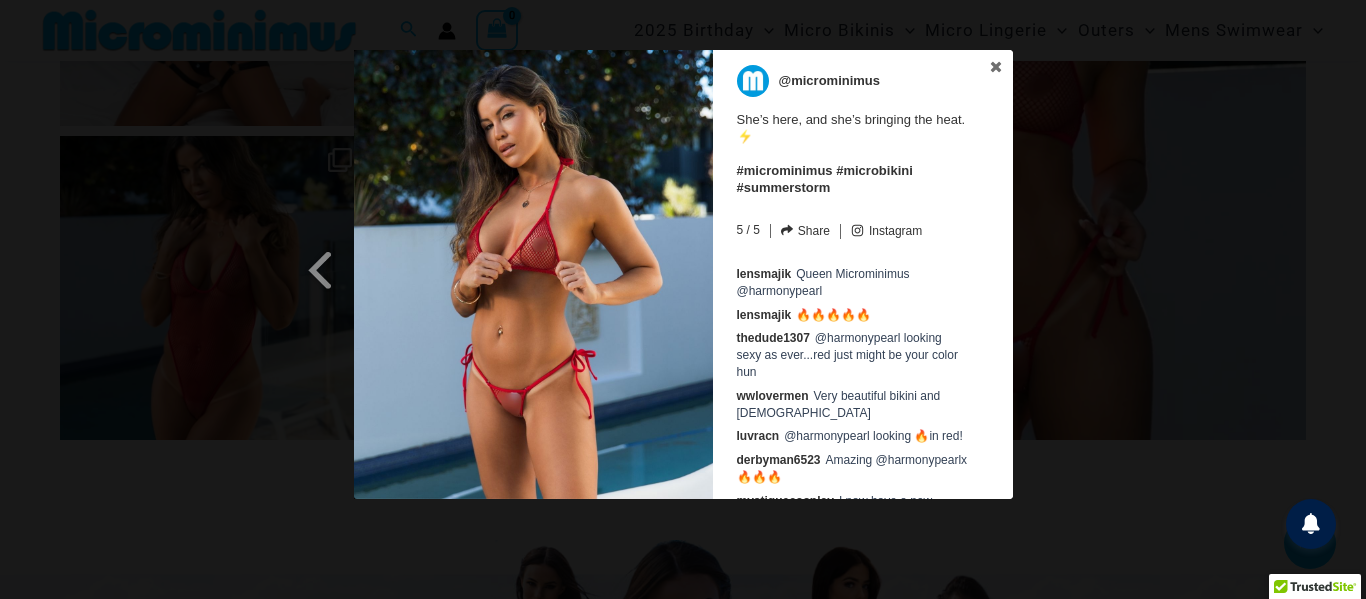 click at bounding box center [533, 274] 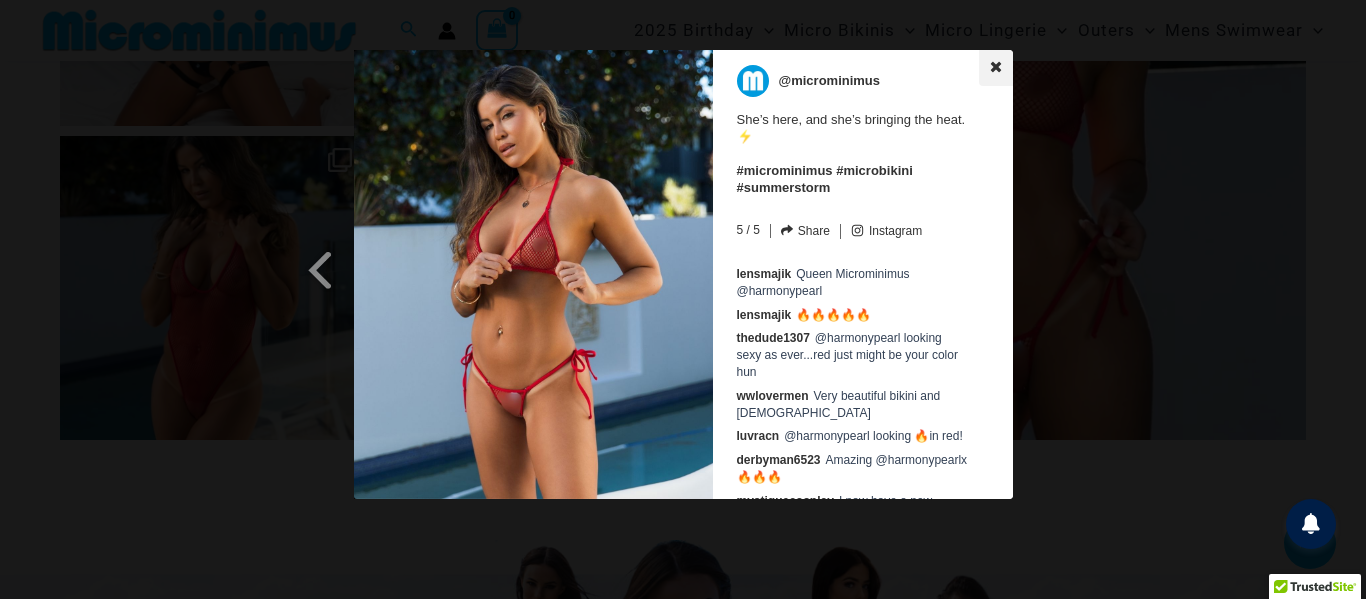 click 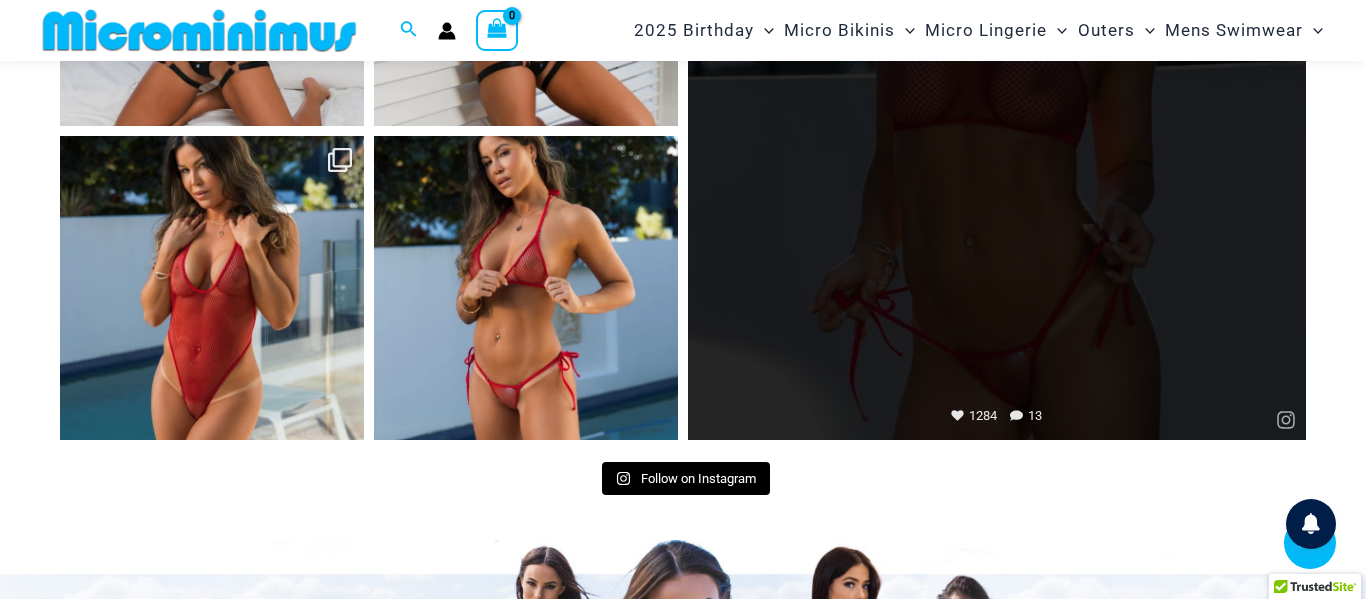 click on "Open" at bounding box center [997, 131] 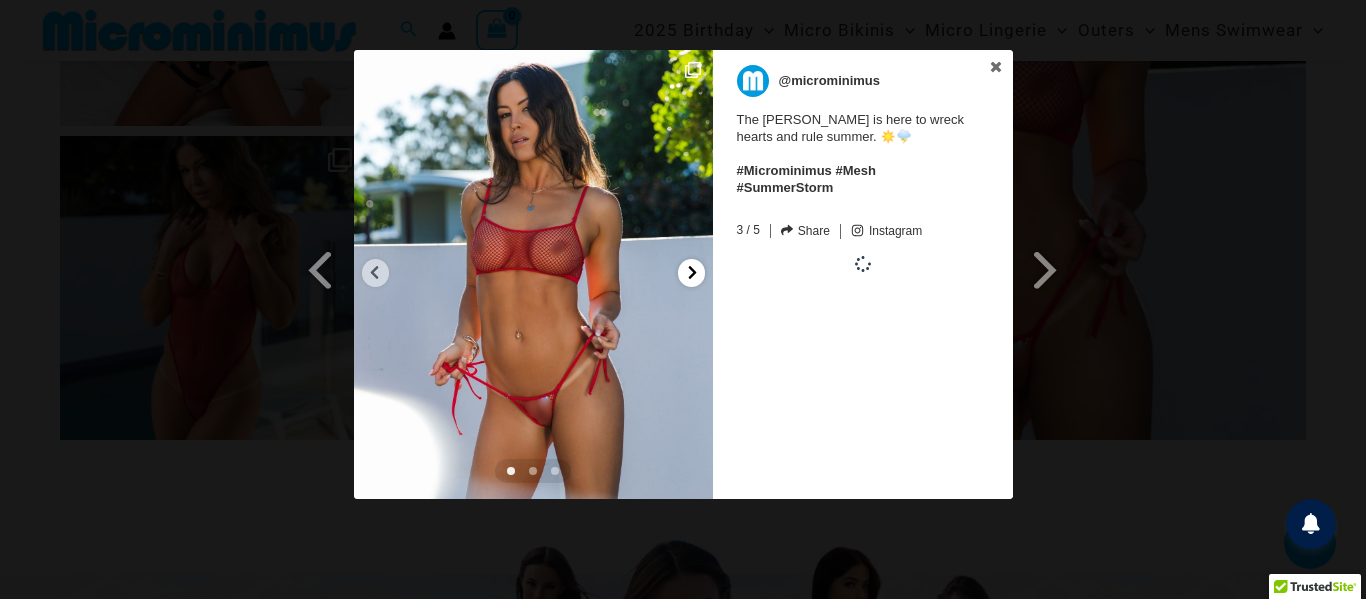 click 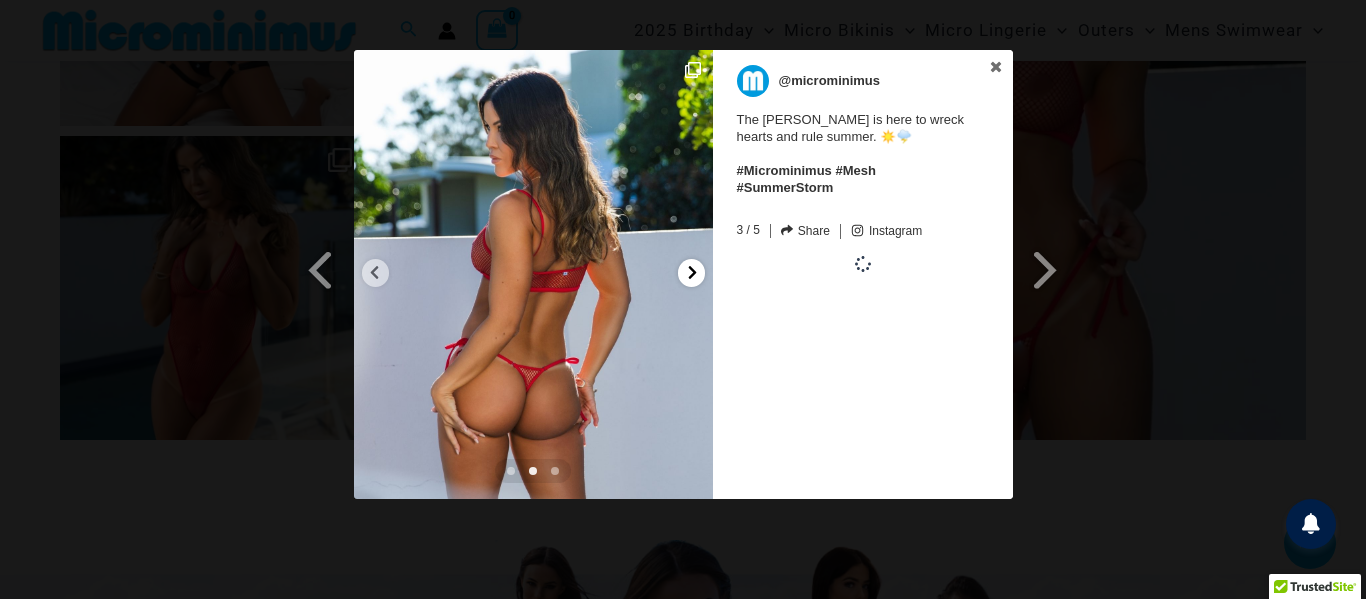 click 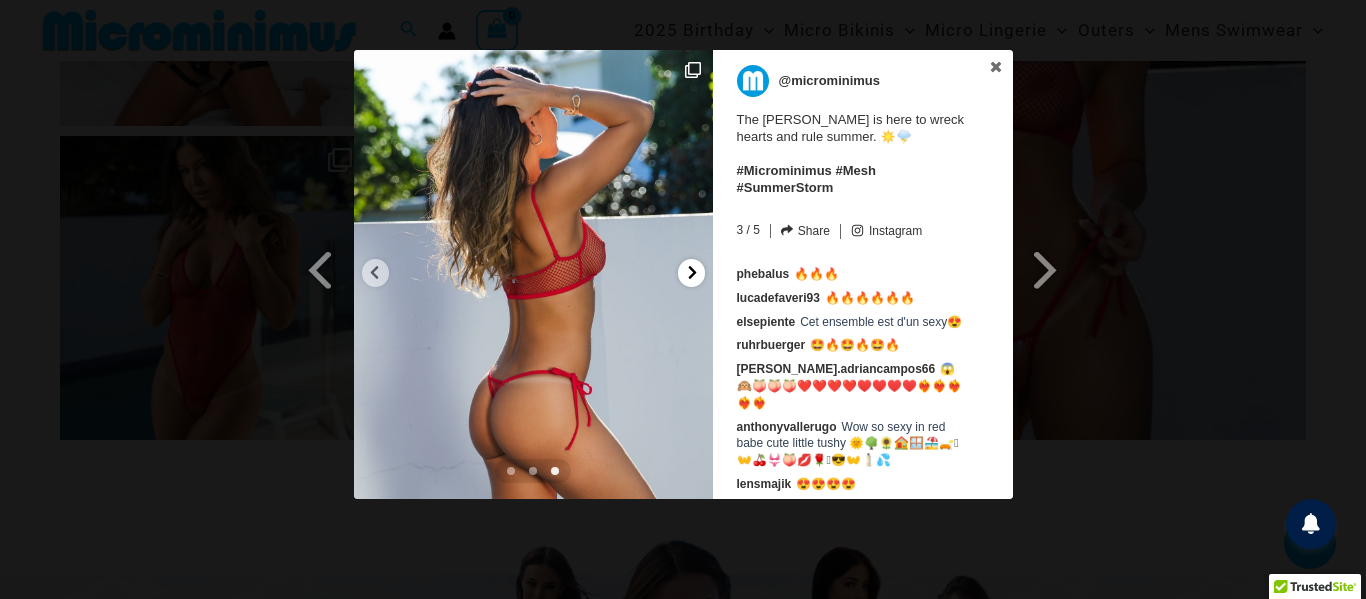 click 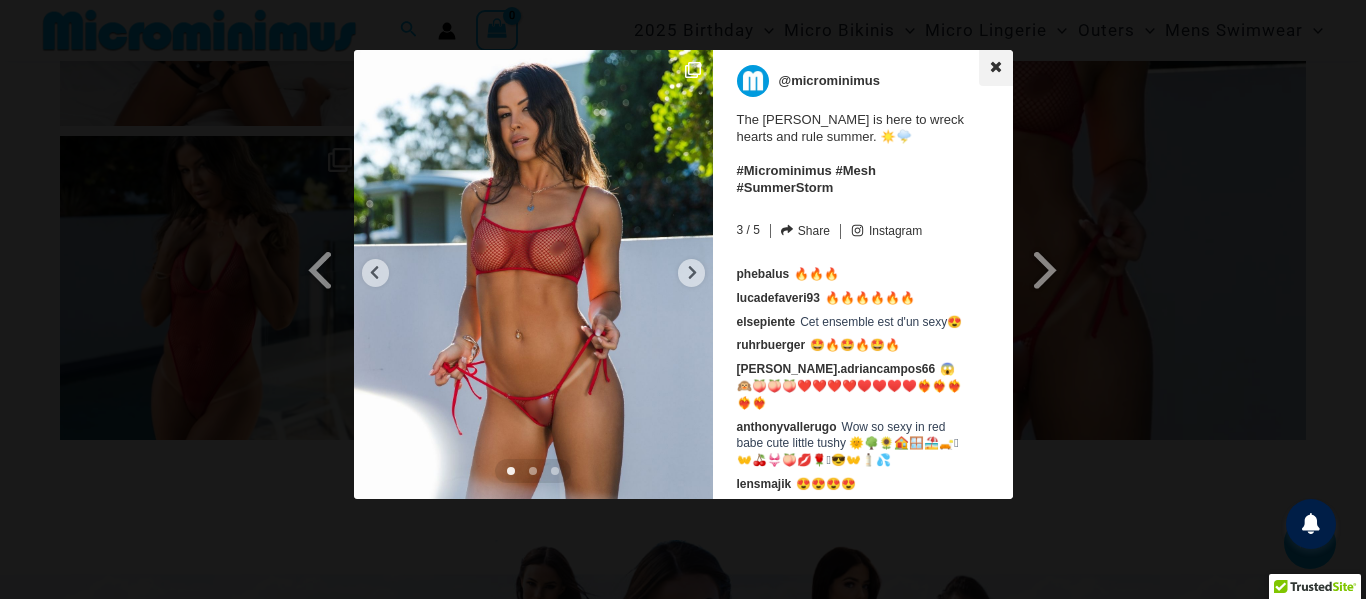 click 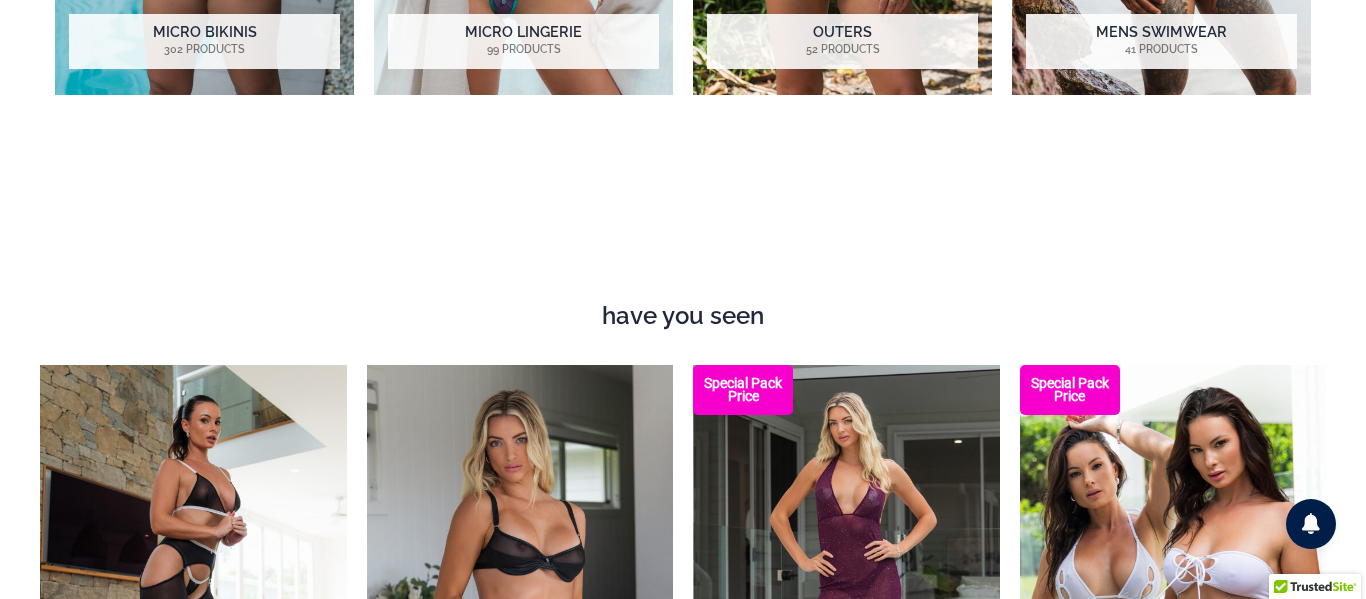 scroll, scrollTop: 0, scrollLeft: 0, axis: both 